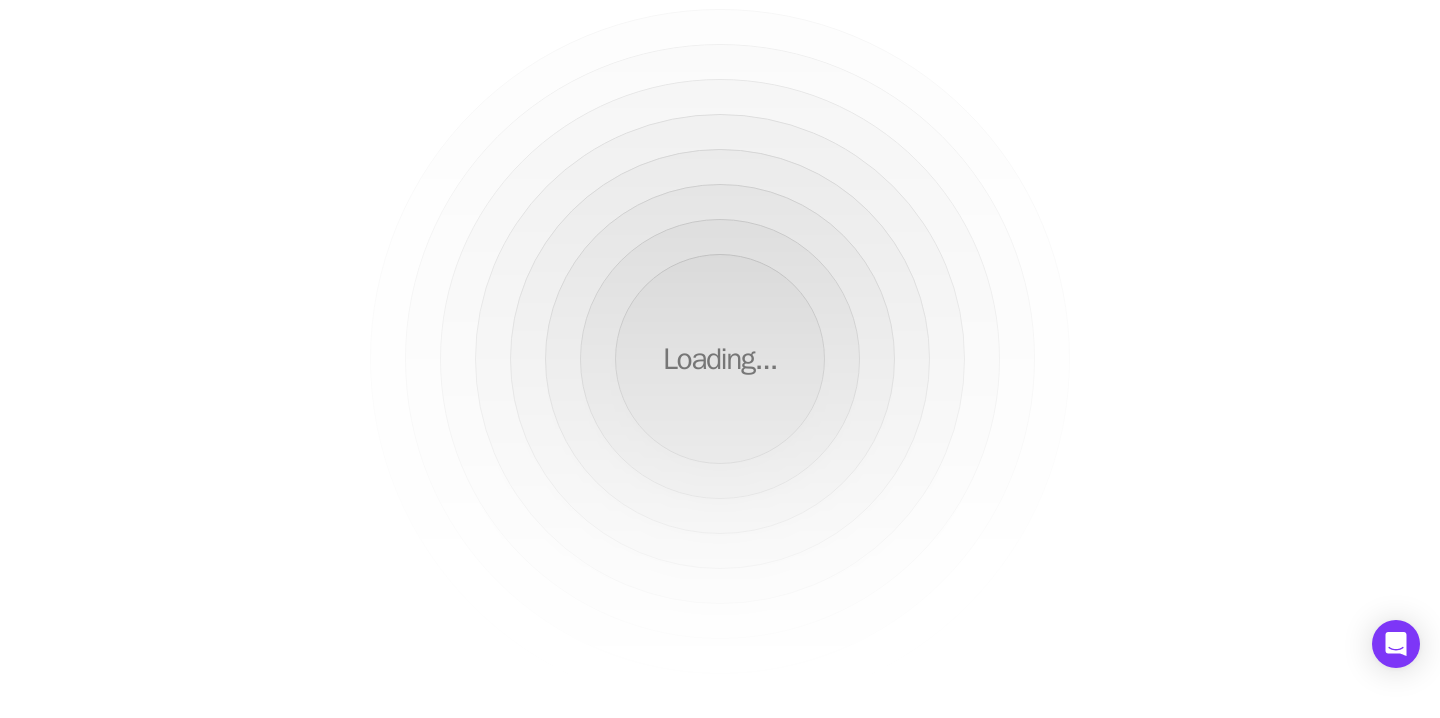 scroll, scrollTop: 0, scrollLeft: 0, axis: both 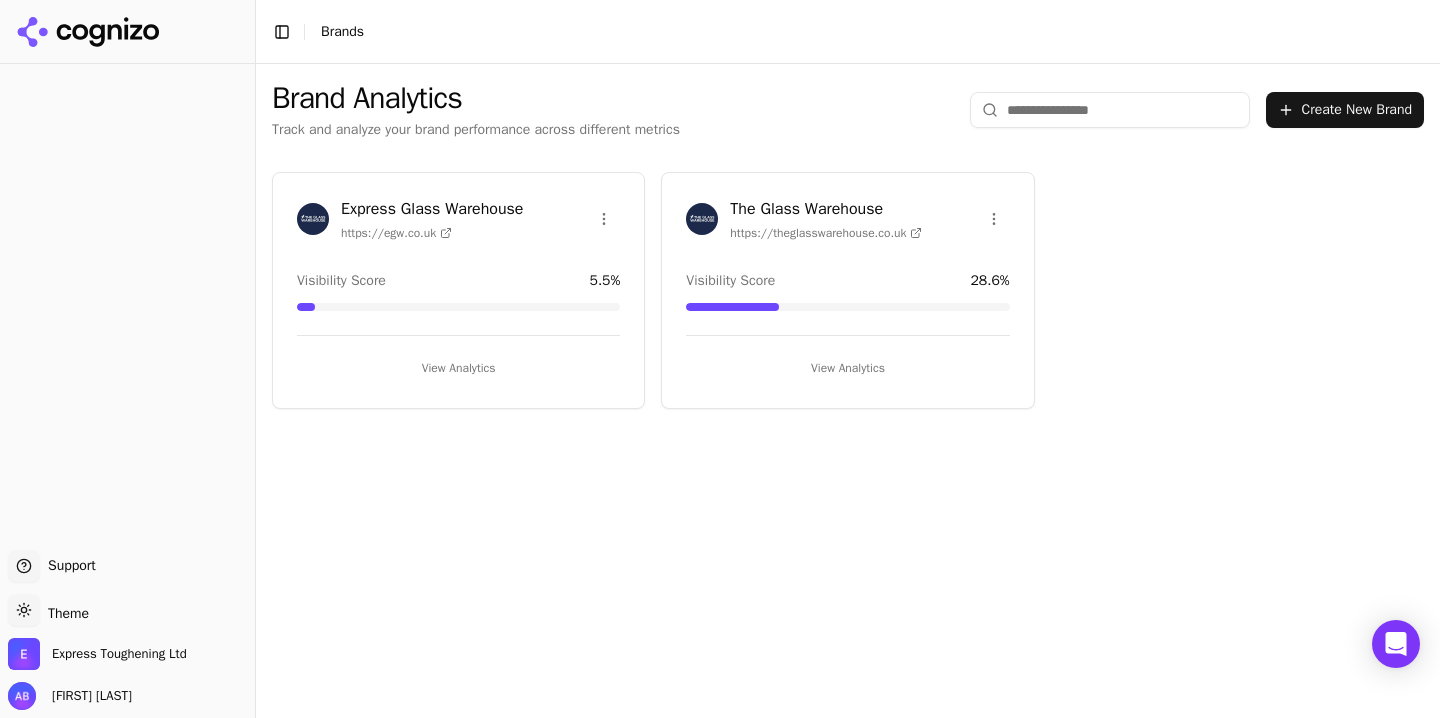click on "The Glass Warehouse https://theglasswarehouse.co.uk Visibility Score 28.6 % View Analytics" at bounding box center (847, 290) 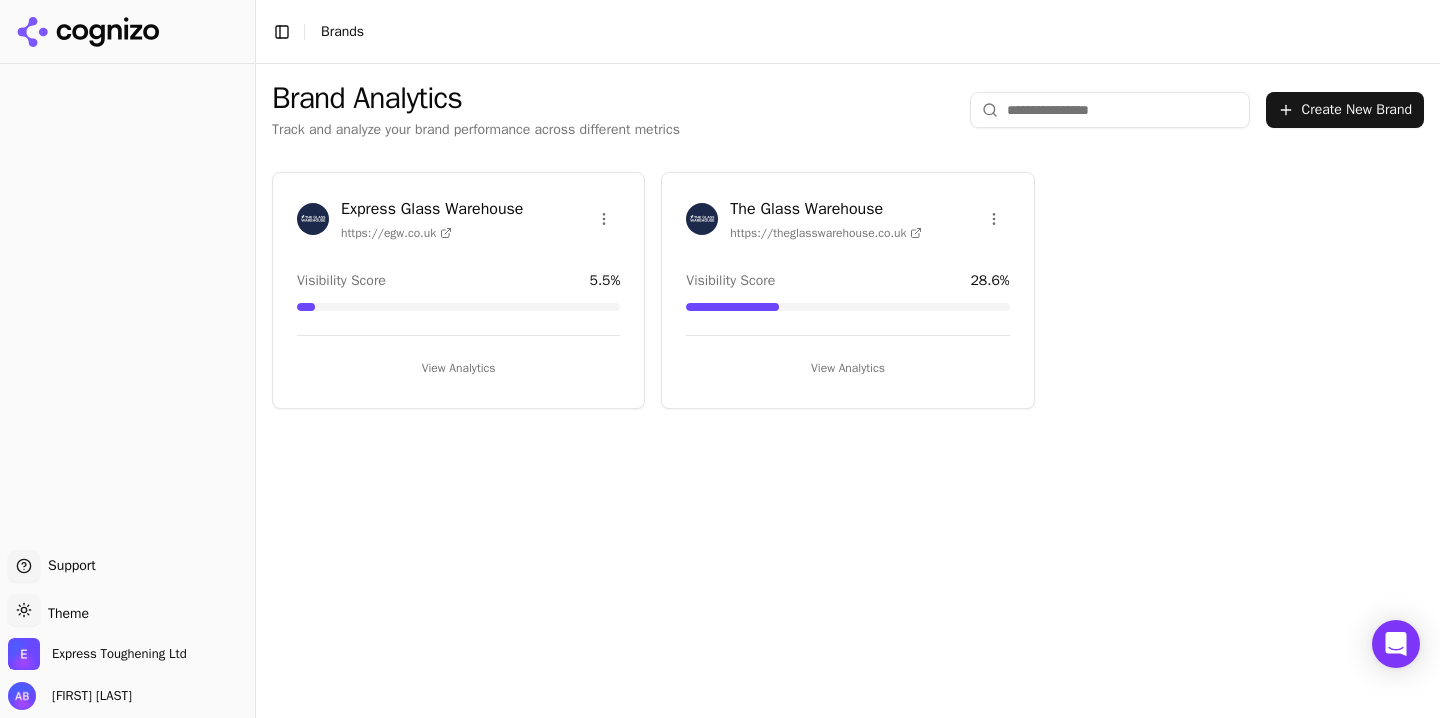 click on "View Analytics" at bounding box center (847, 368) 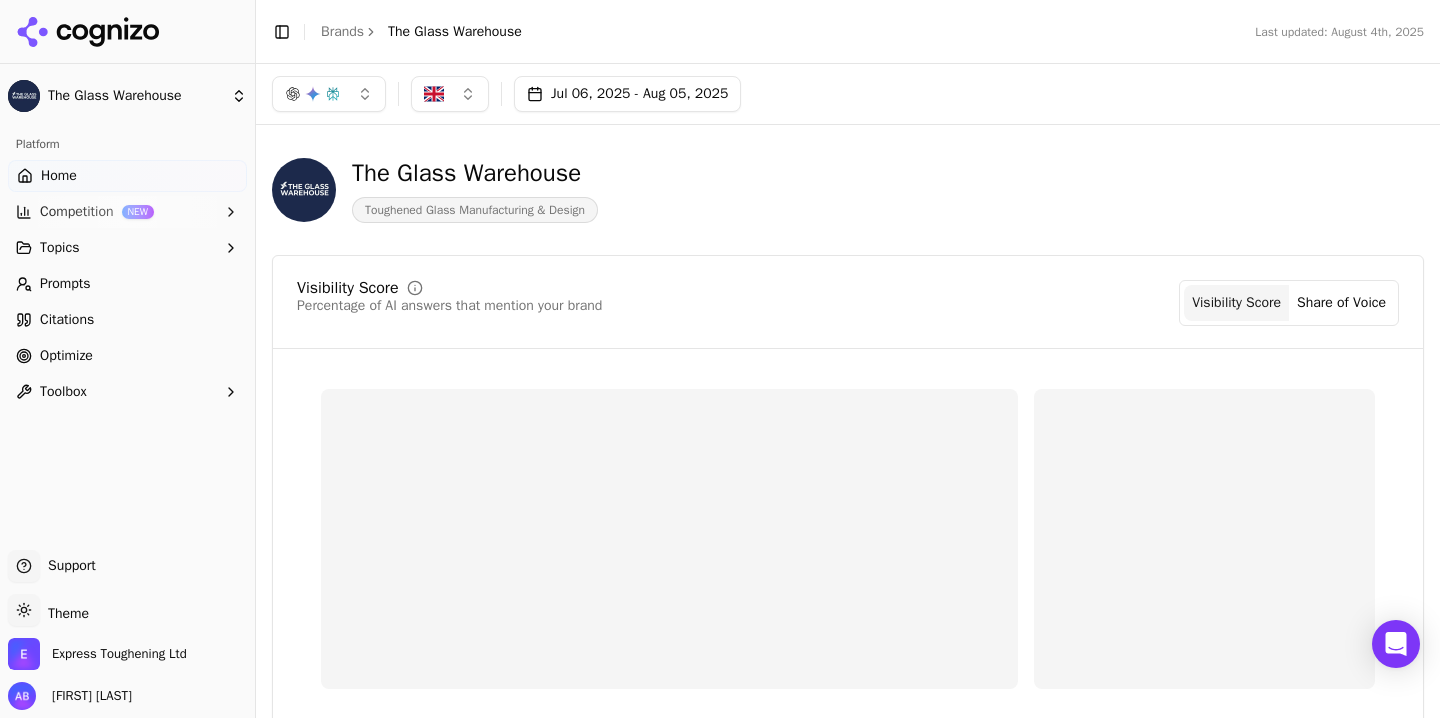 click on "Optimize" at bounding box center [66, 356] 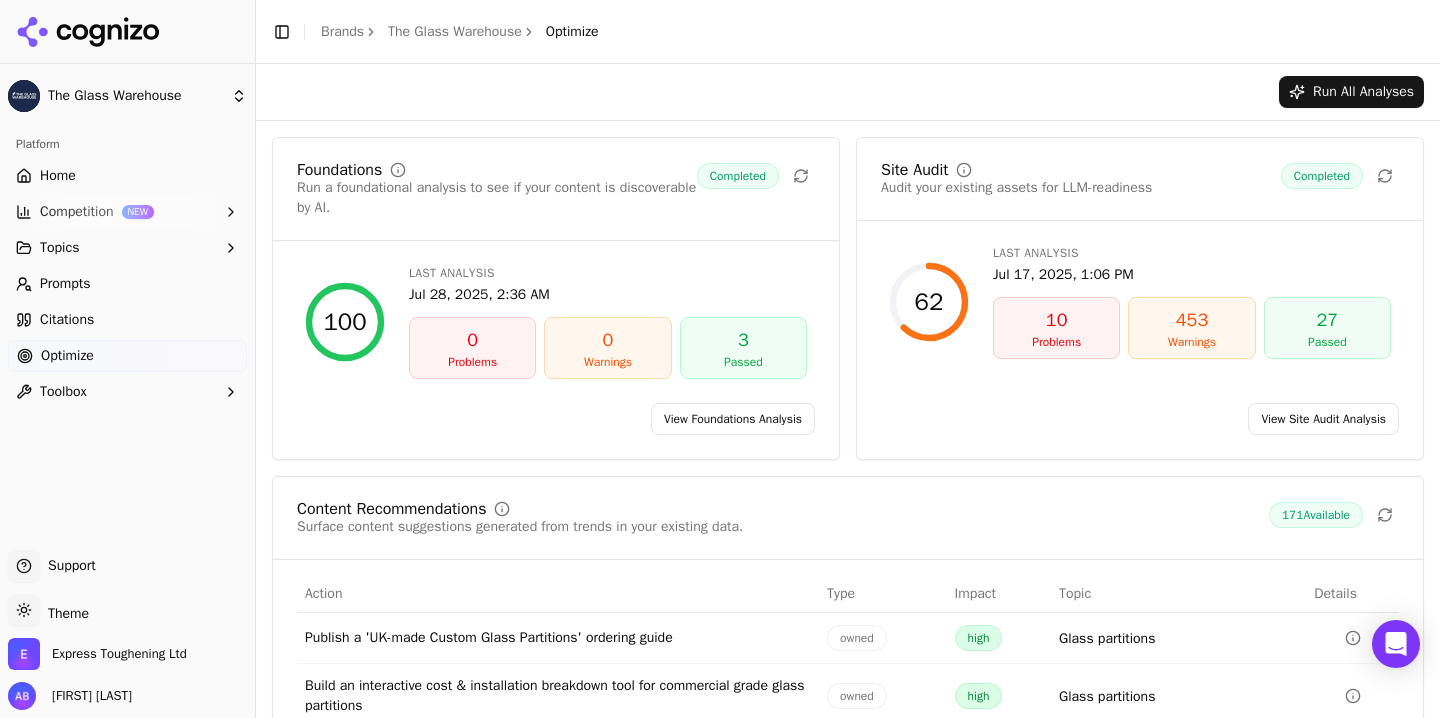 click on "Jul 17, 2025, 1:06 PM" at bounding box center (1192, 275) 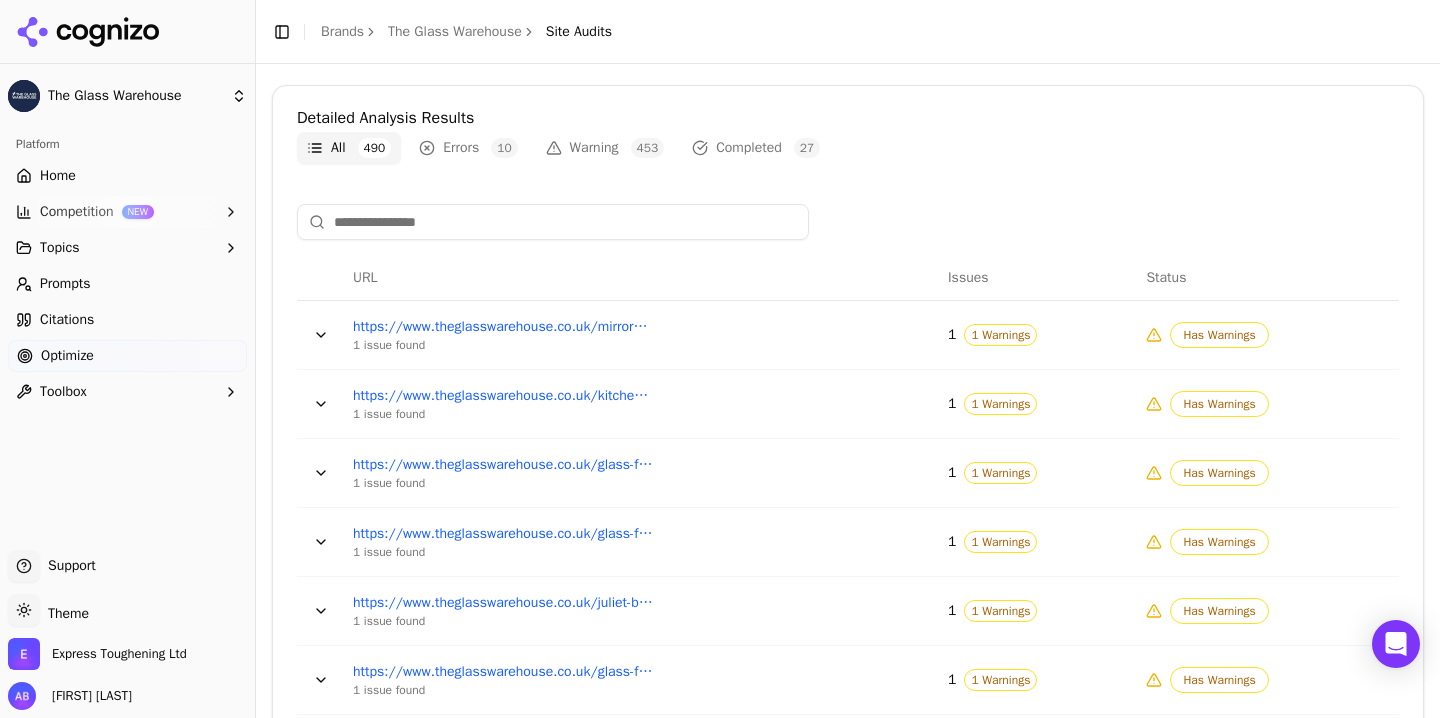 scroll, scrollTop: 706, scrollLeft: 0, axis: vertical 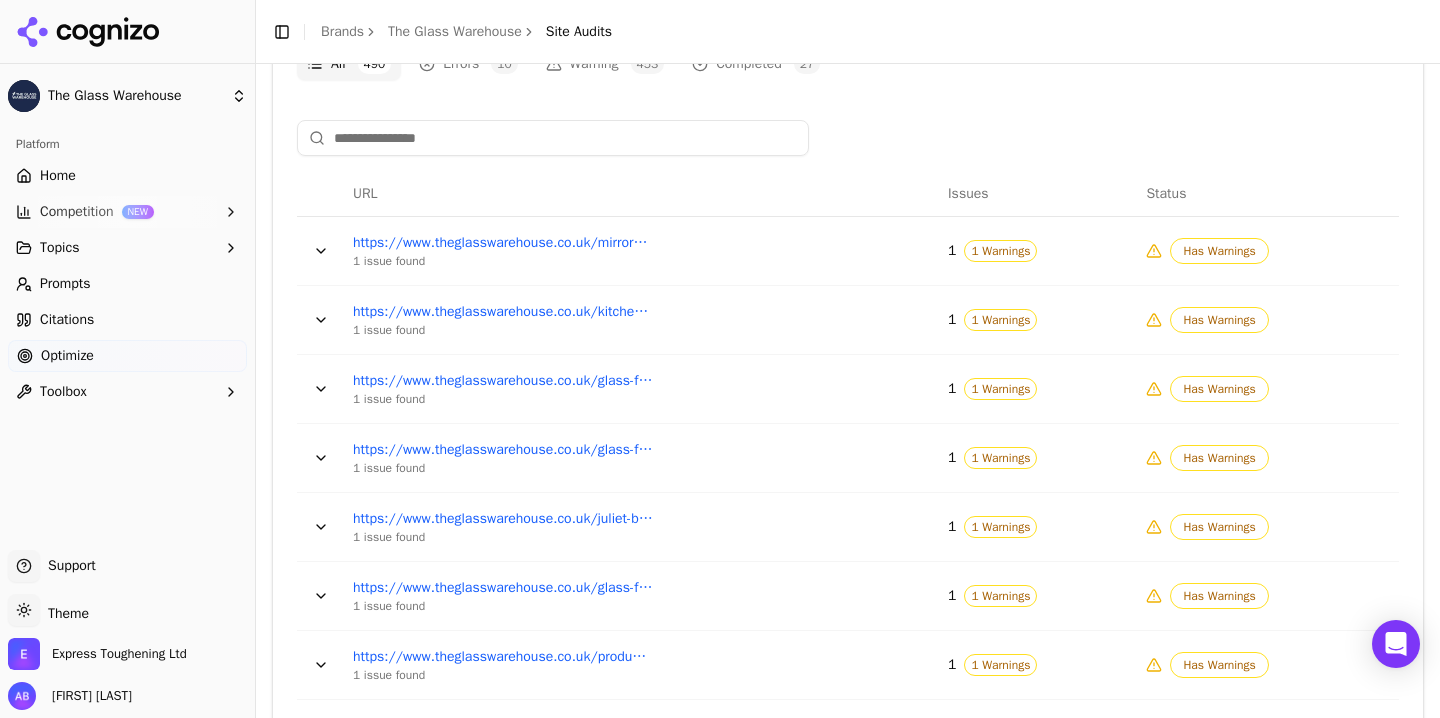 click at bounding box center [321, 251] 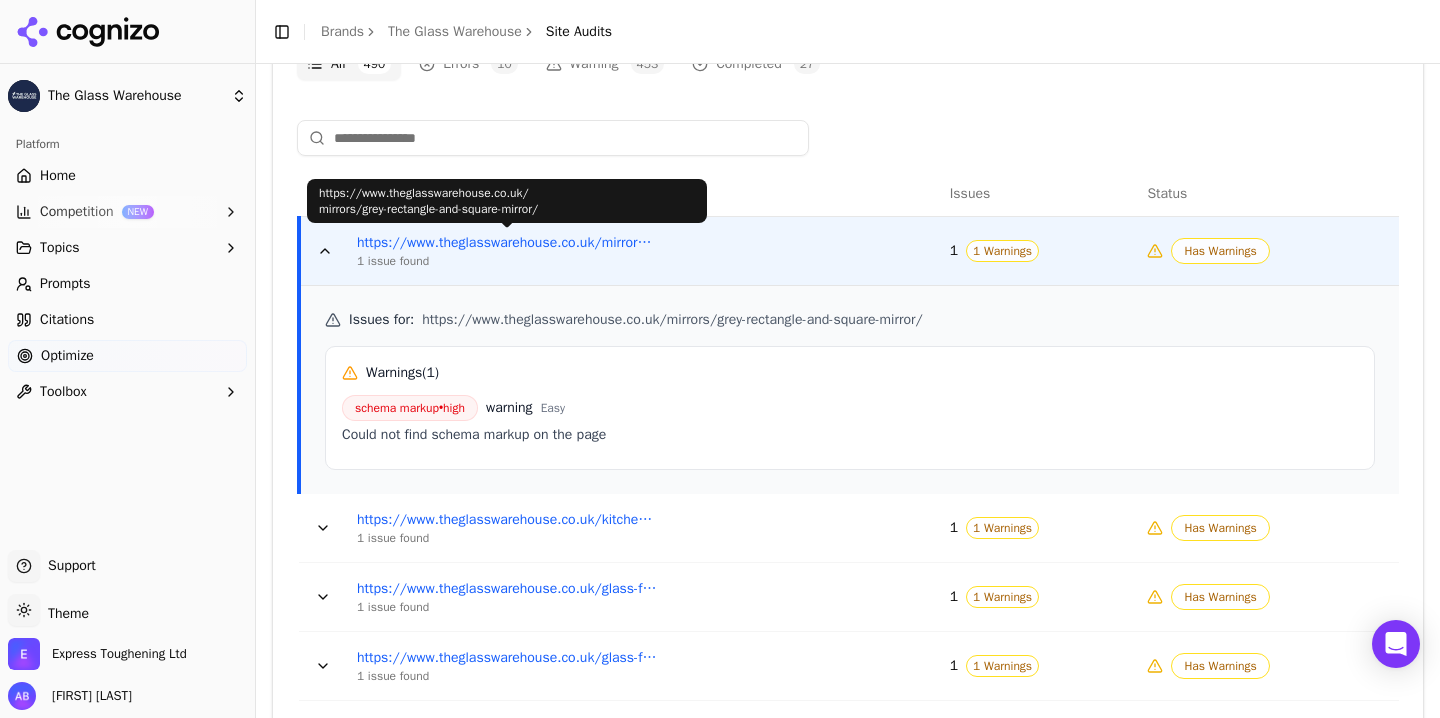 click on "https://www.theglasswarehouse.co.uk/mirrors/grey-rectangle-and-square-mirror/" at bounding box center (507, 243) 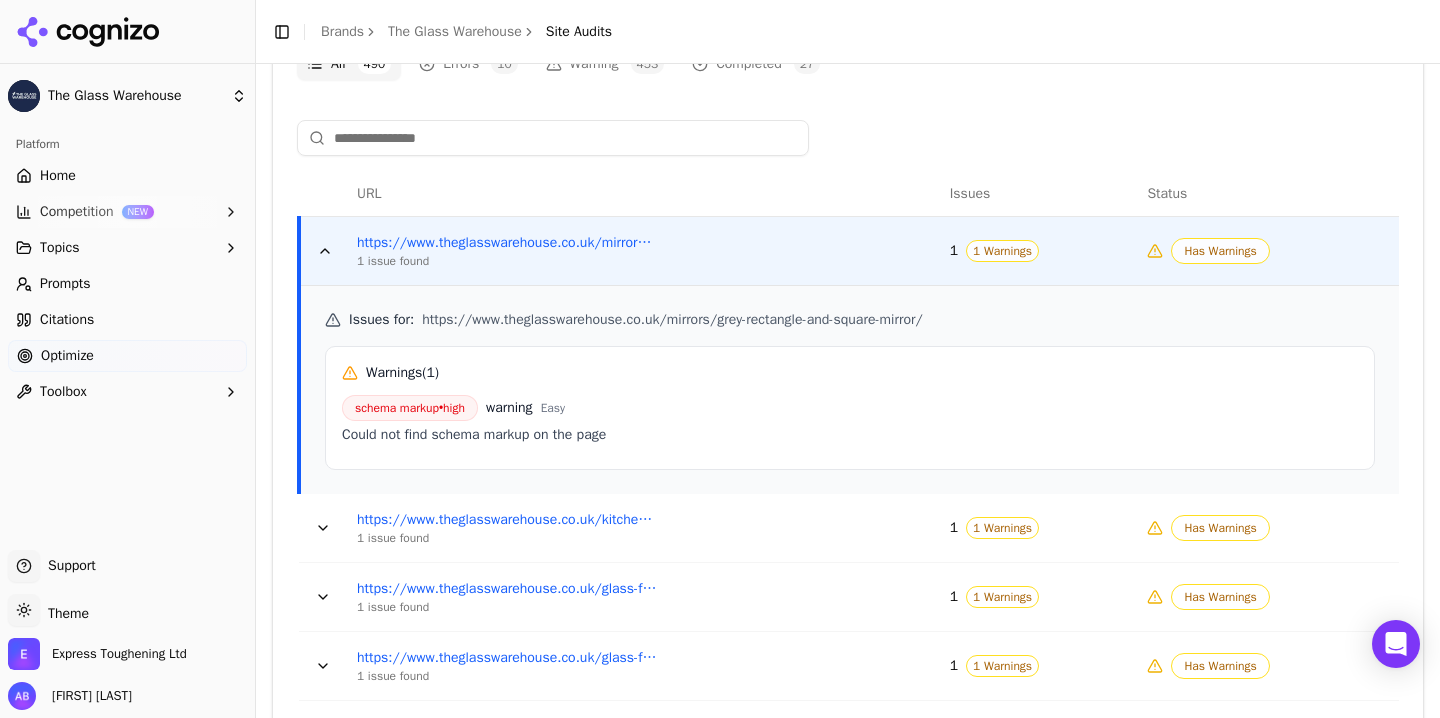 scroll, scrollTop: 0, scrollLeft: 0, axis: both 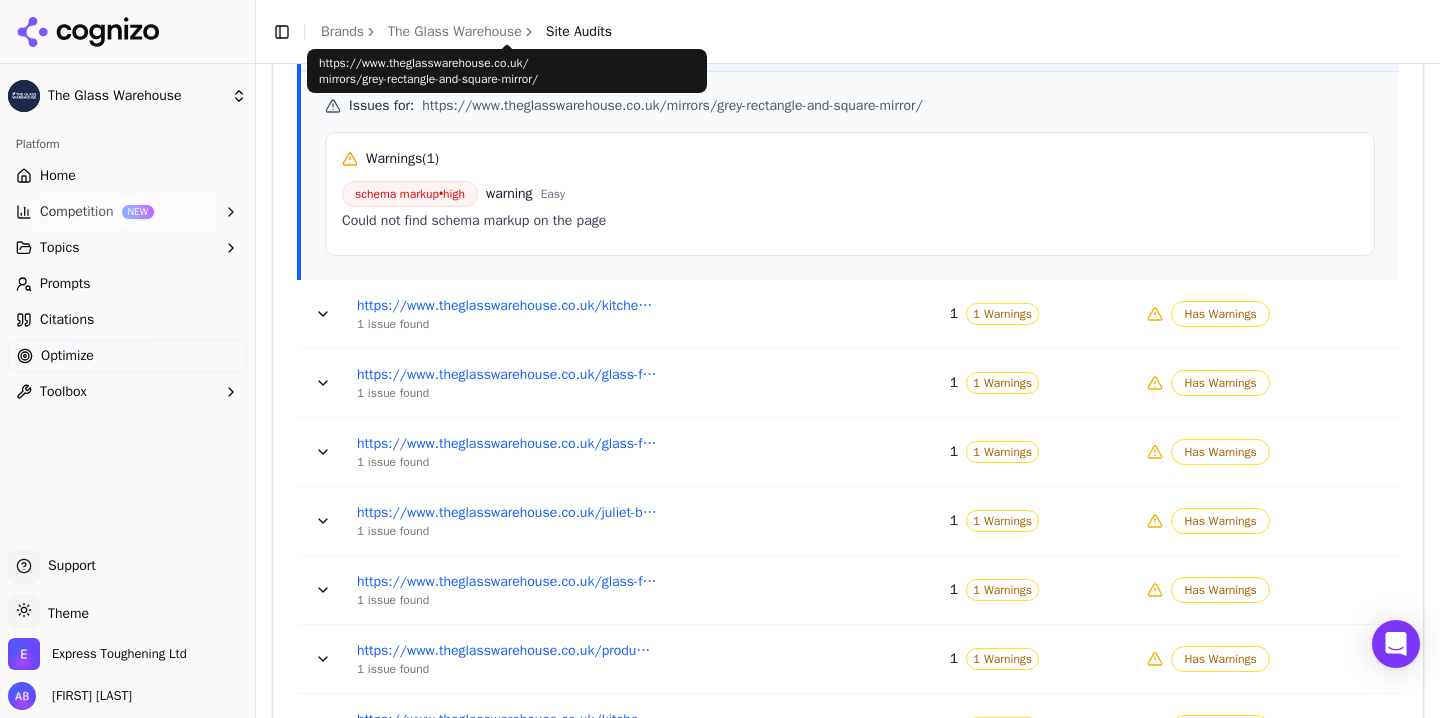 click at bounding box center (323, 314) 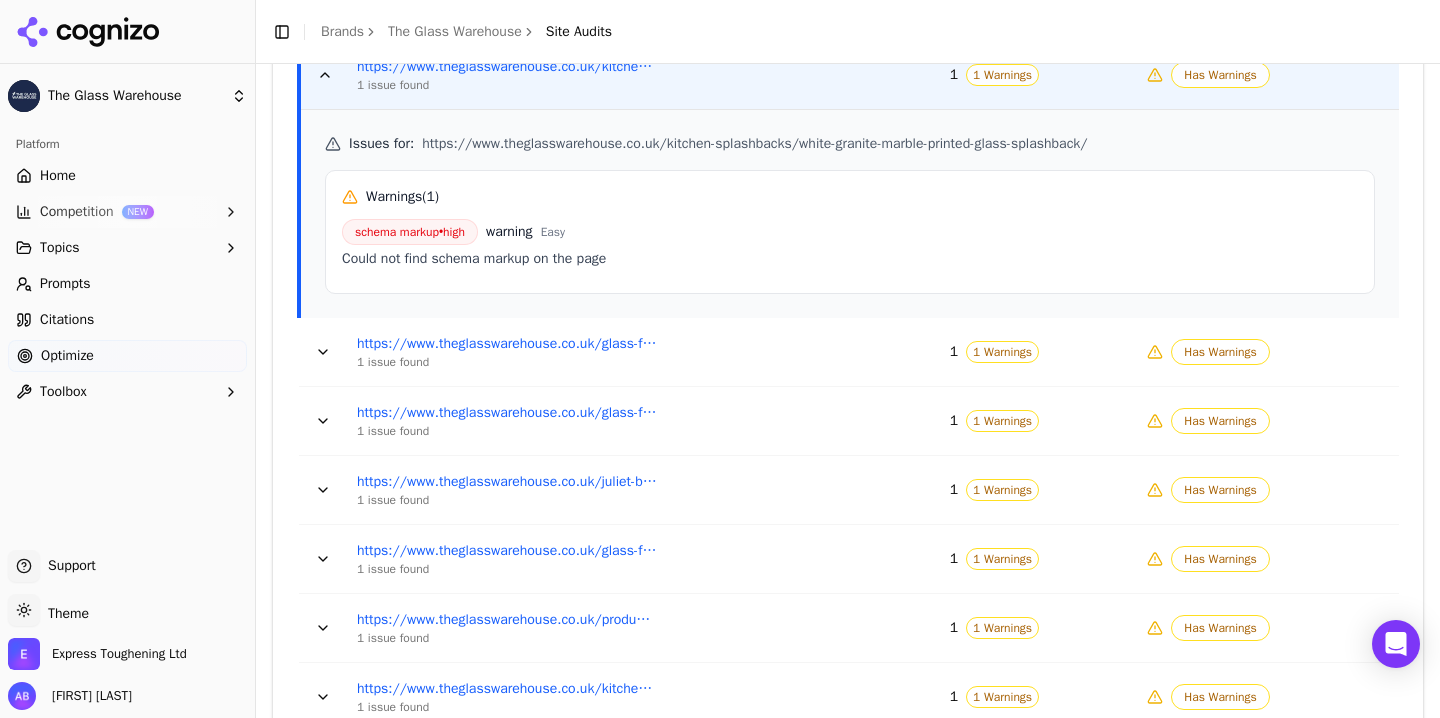scroll, scrollTop: 1309, scrollLeft: 0, axis: vertical 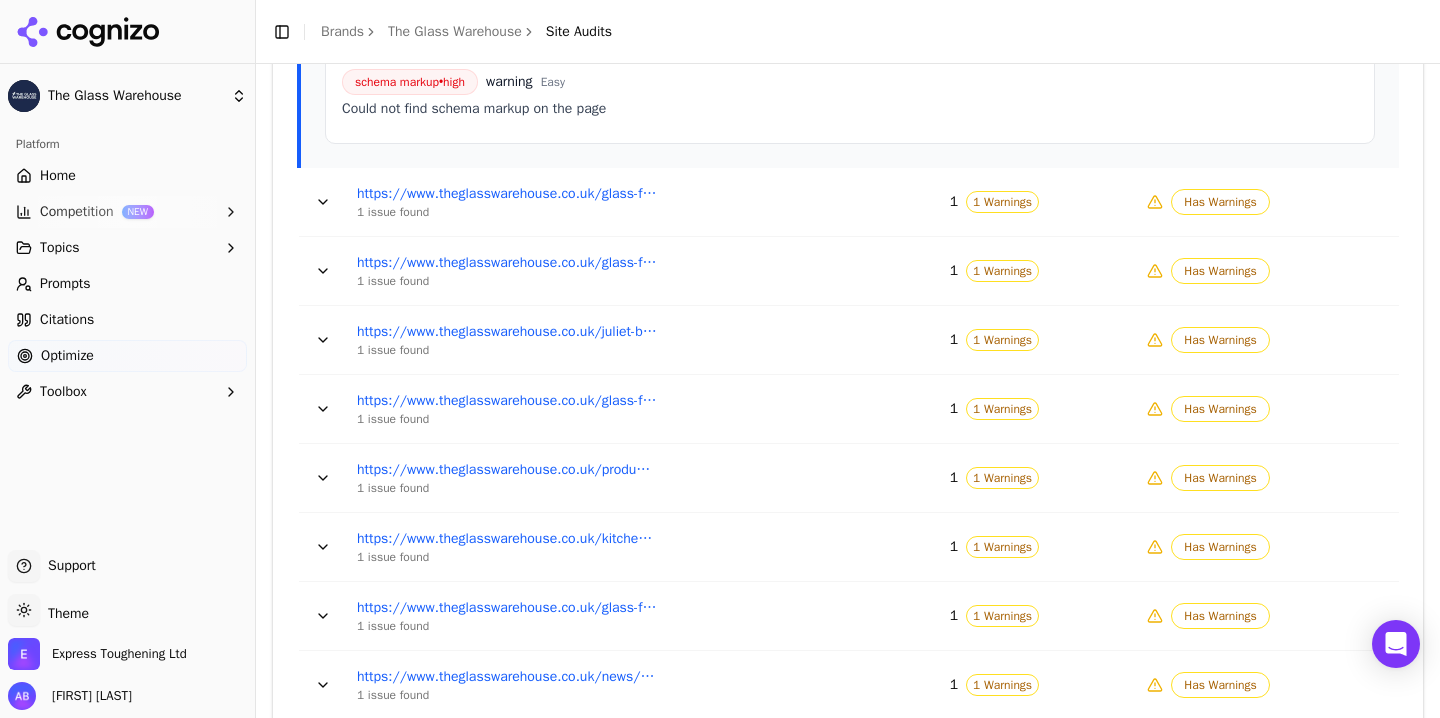 click at bounding box center [323, 340] 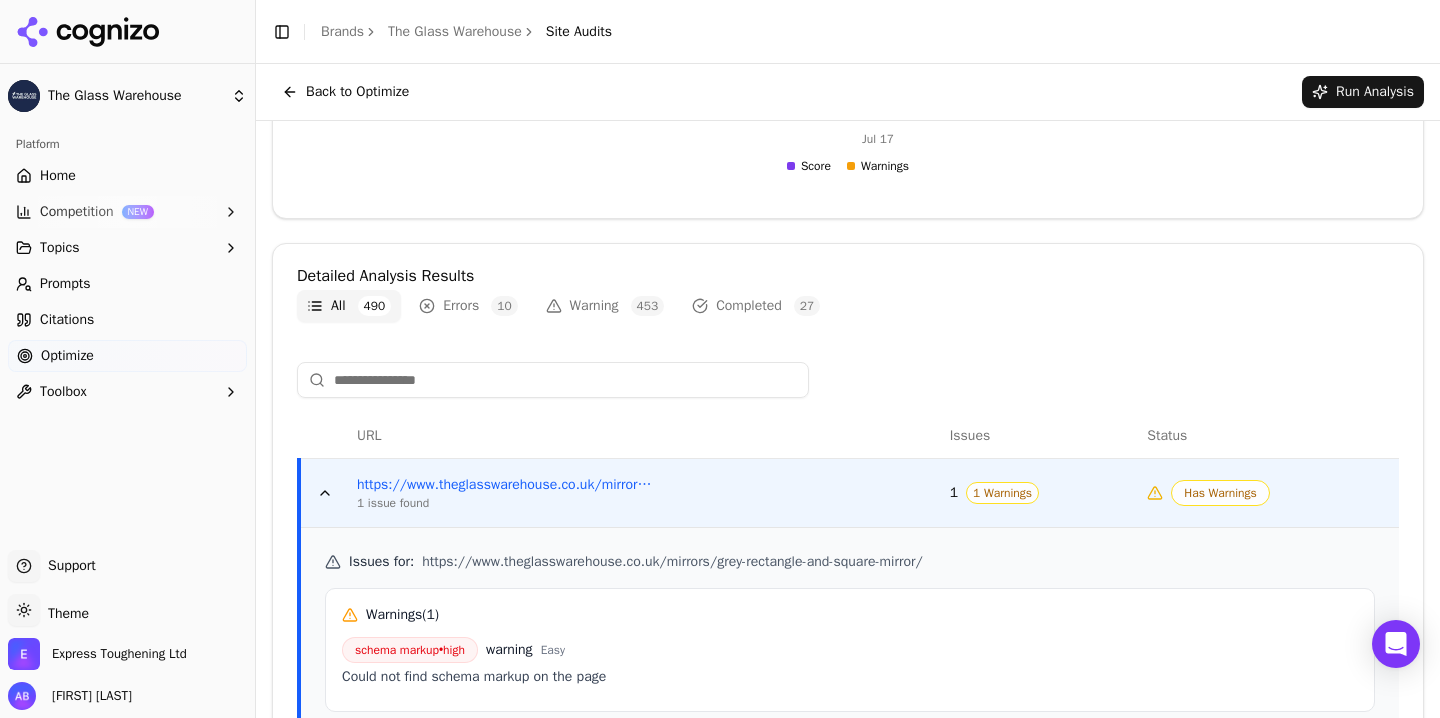 scroll, scrollTop: 448, scrollLeft: 0, axis: vertical 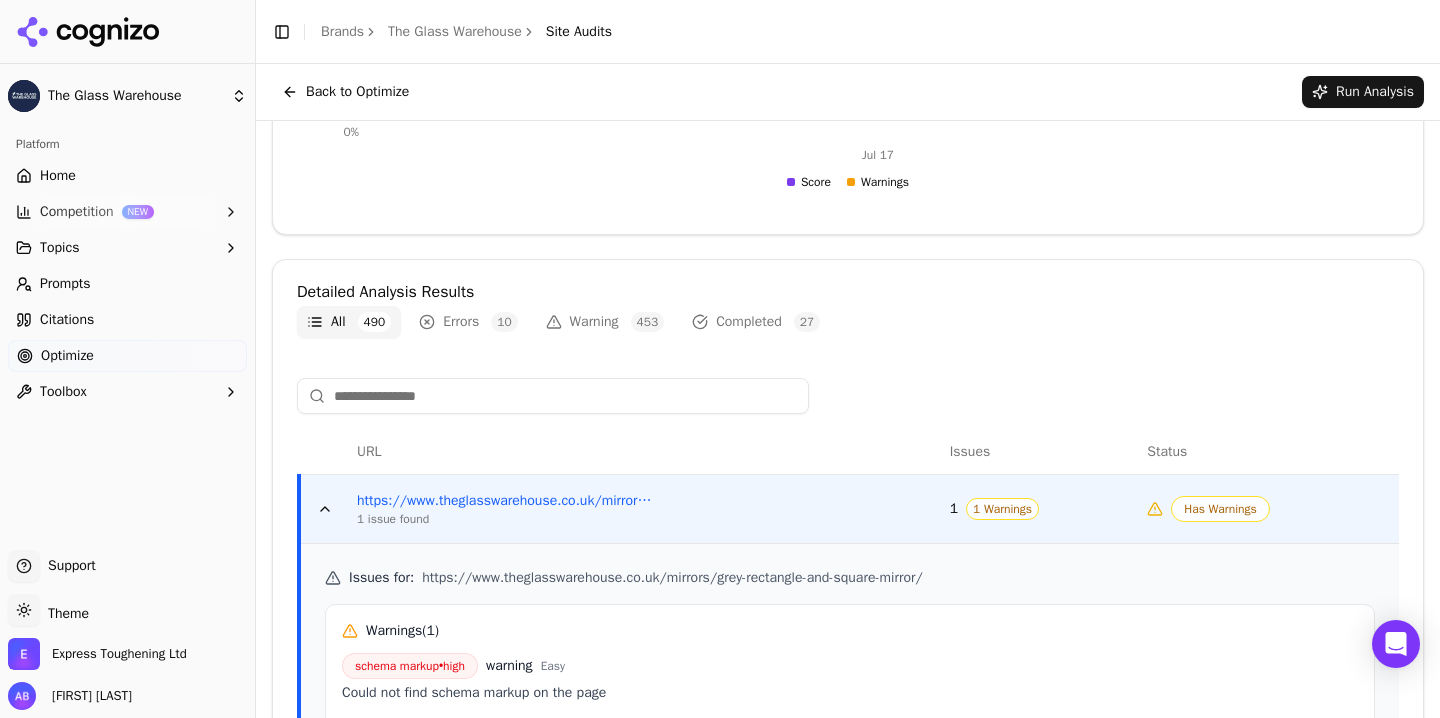 click on "Completed 27" at bounding box center (756, 322) 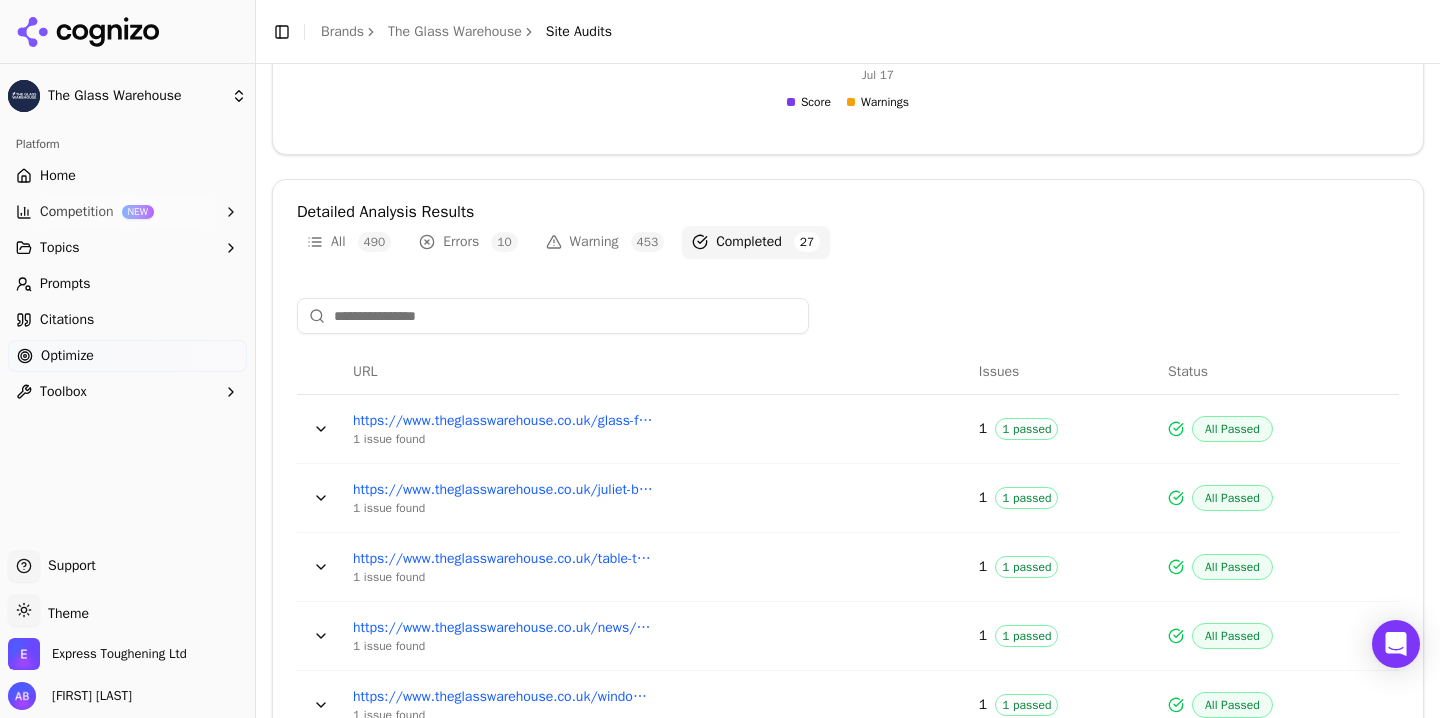 scroll, scrollTop: 540, scrollLeft: 0, axis: vertical 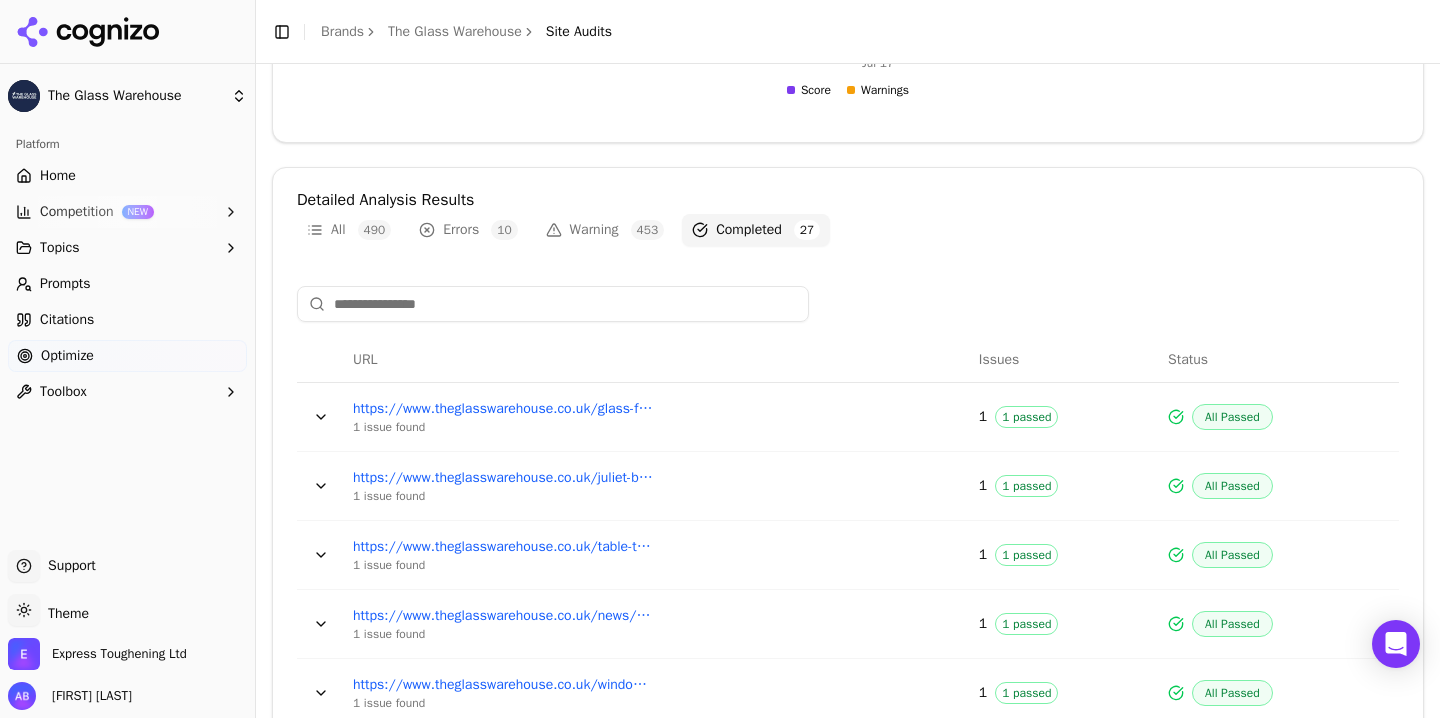 click at bounding box center (321, 417) 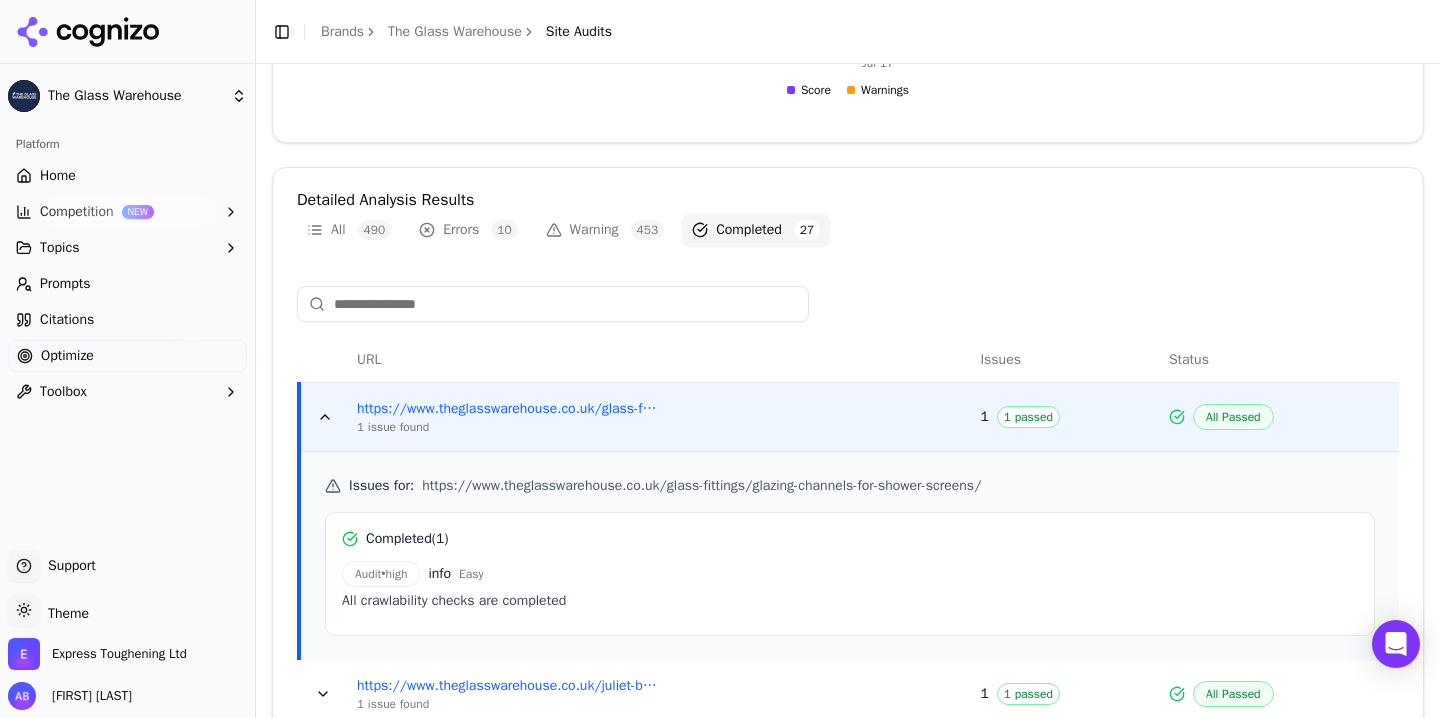 click at bounding box center (325, 417) 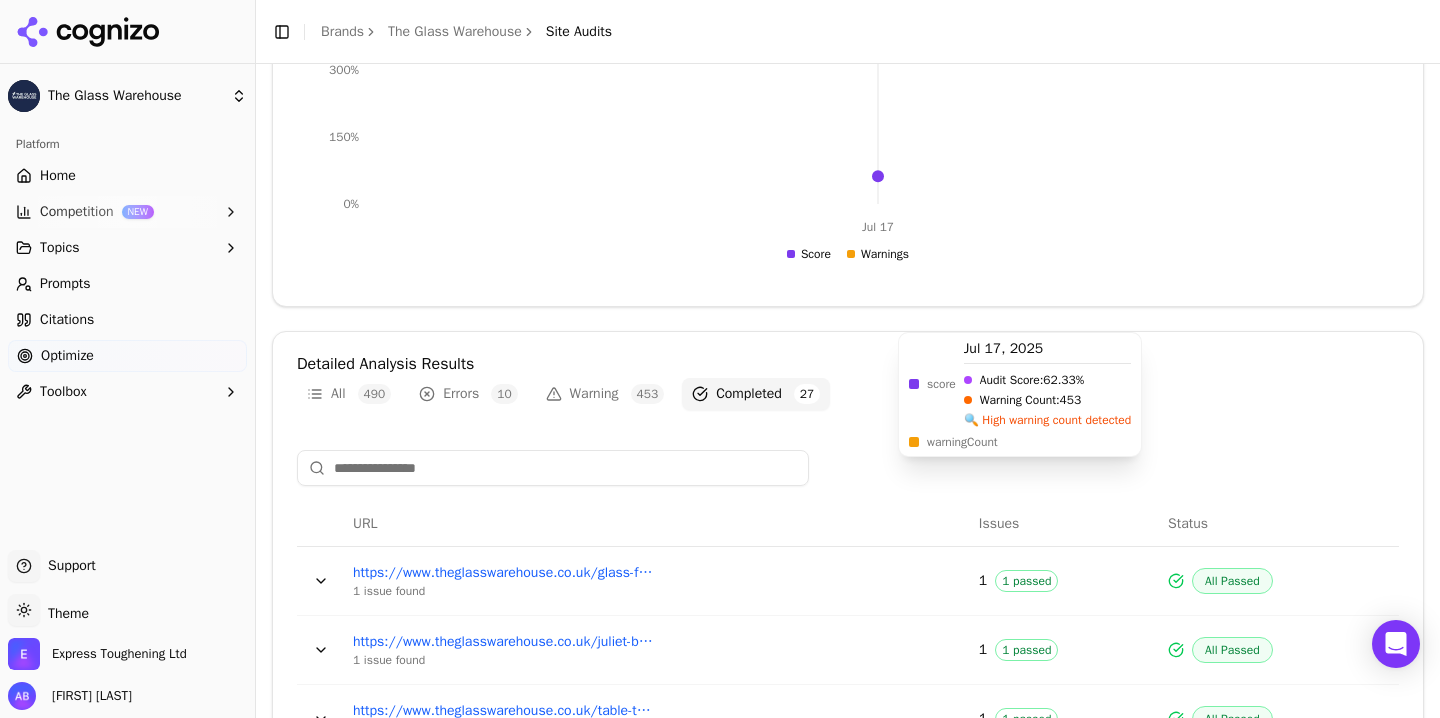 scroll, scrollTop: 402, scrollLeft: 0, axis: vertical 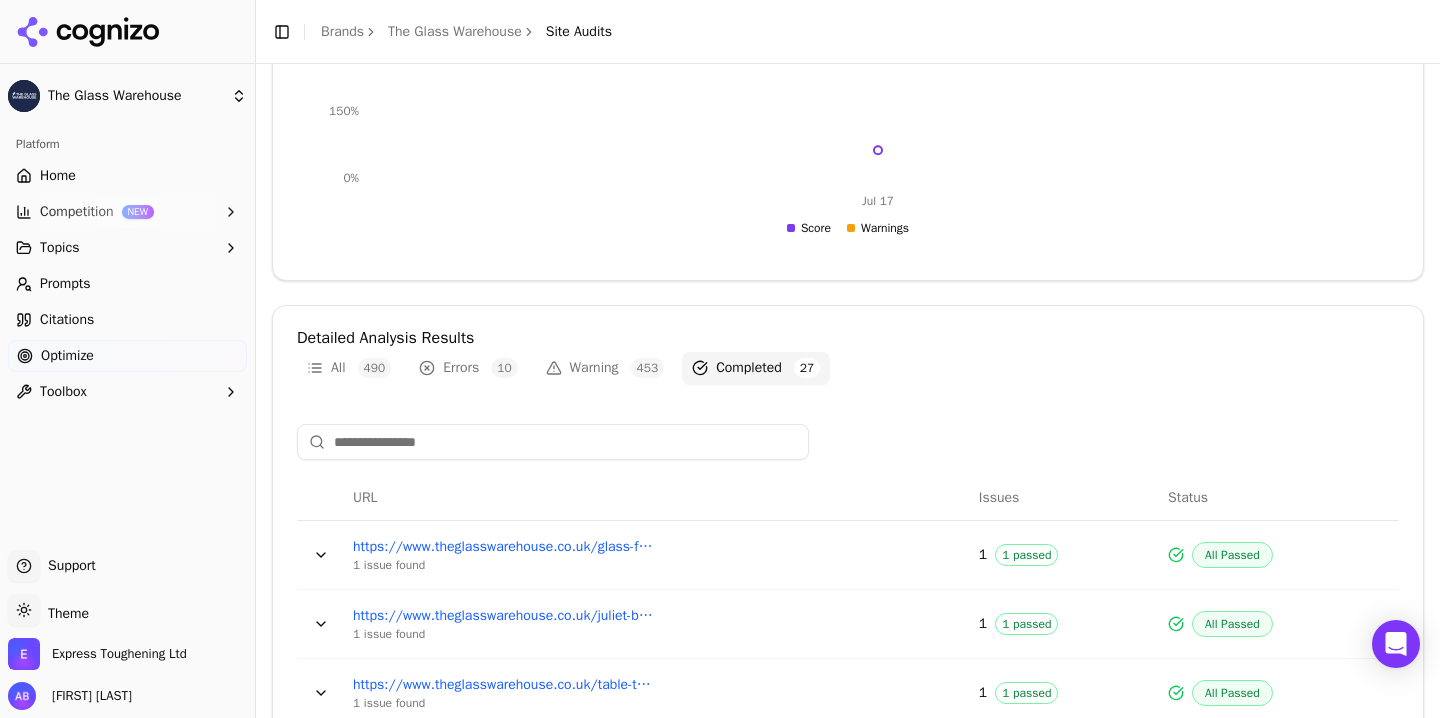 click on "Competition NEW" at bounding box center (127, 212) 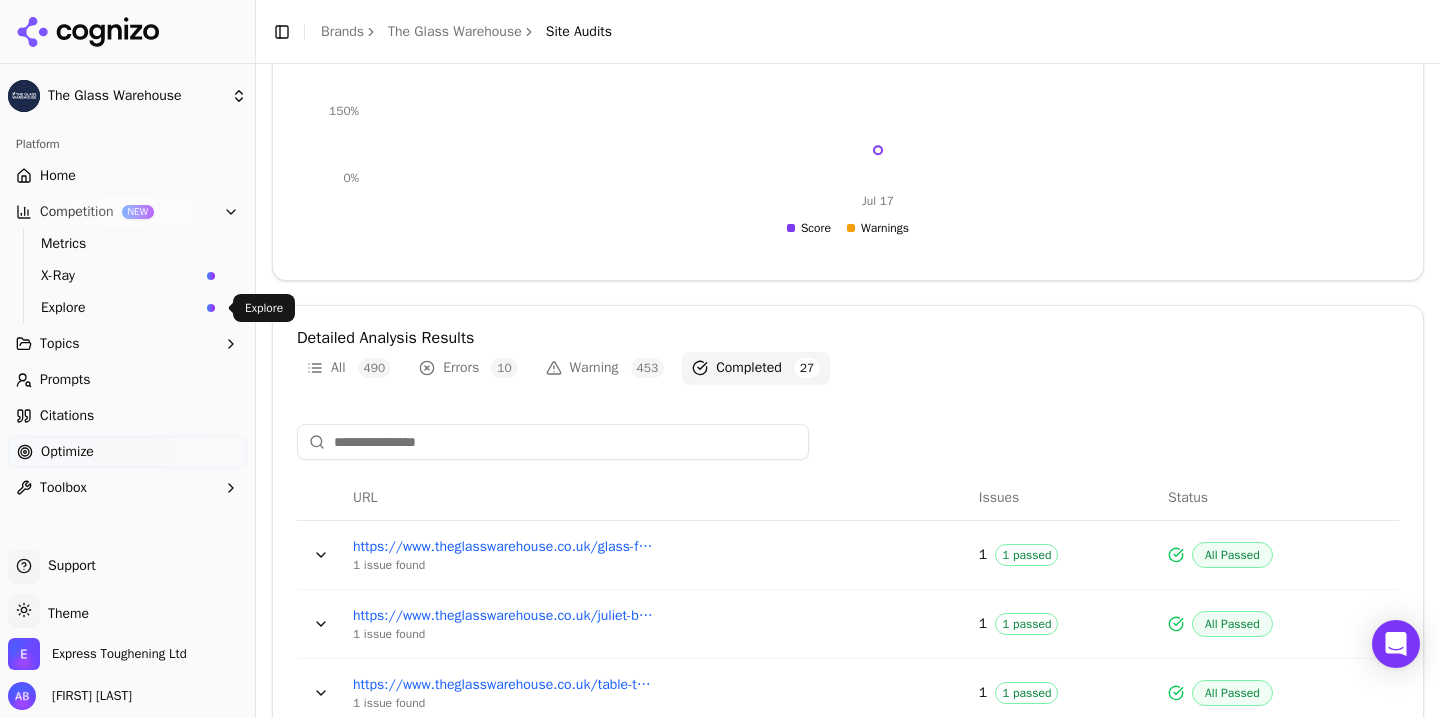 click on "Explore" at bounding box center [120, 308] 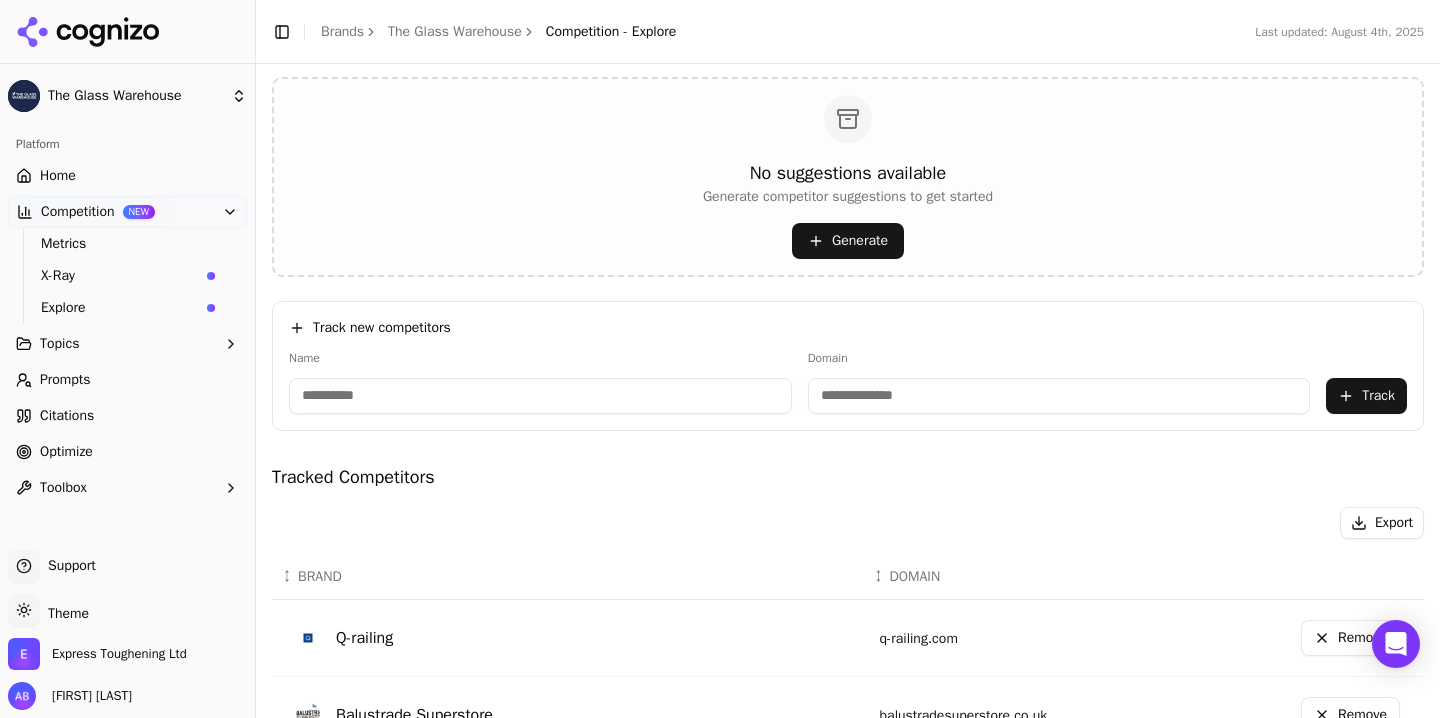scroll, scrollTop: 0, scrollLeft: 0, axis: both 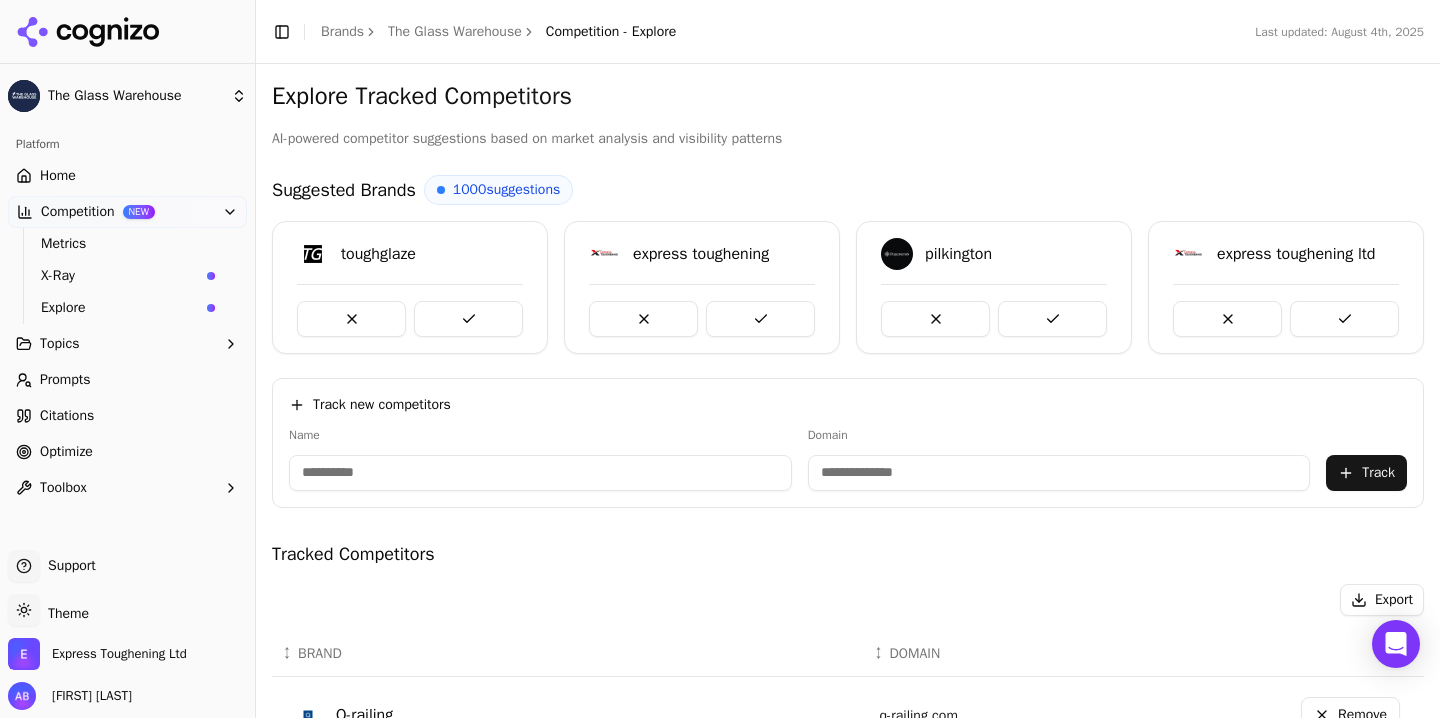 click at bounding box center (468, 319) 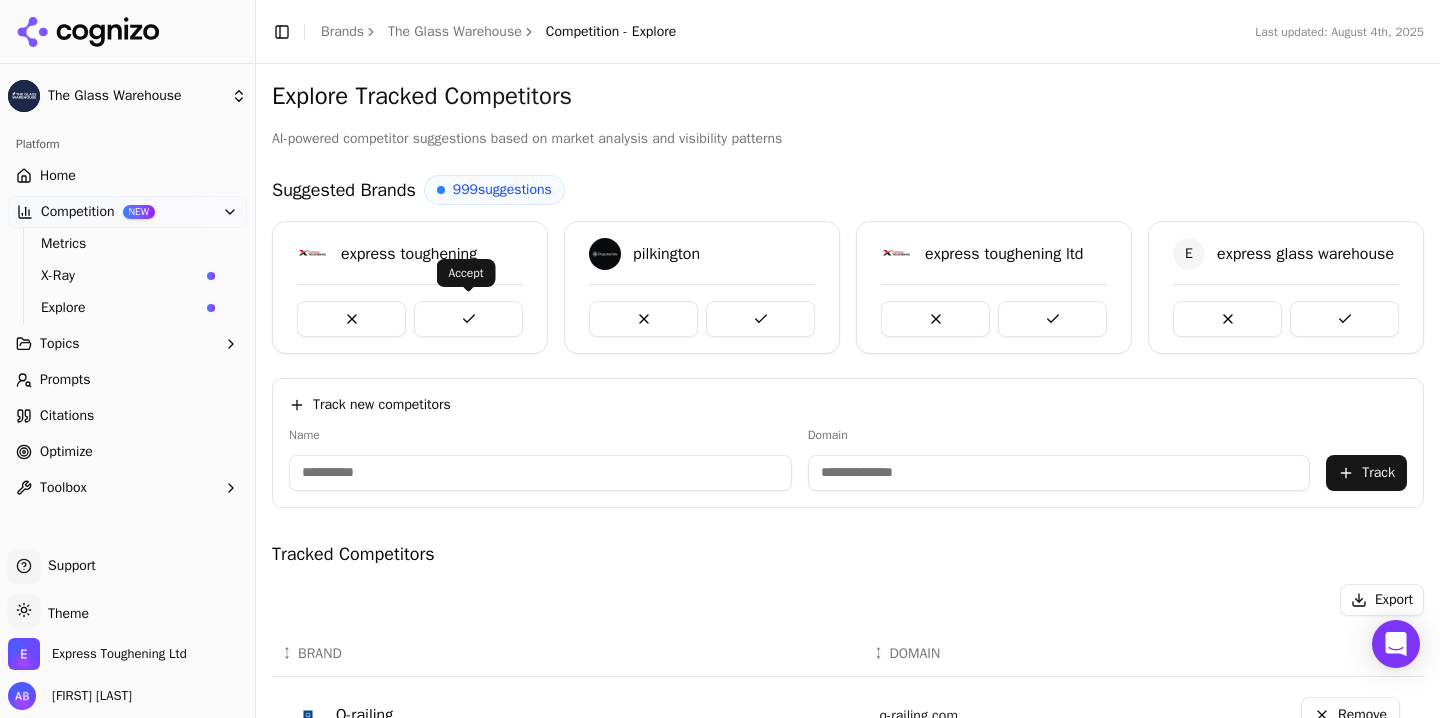 click at bounding box center [468, 319] 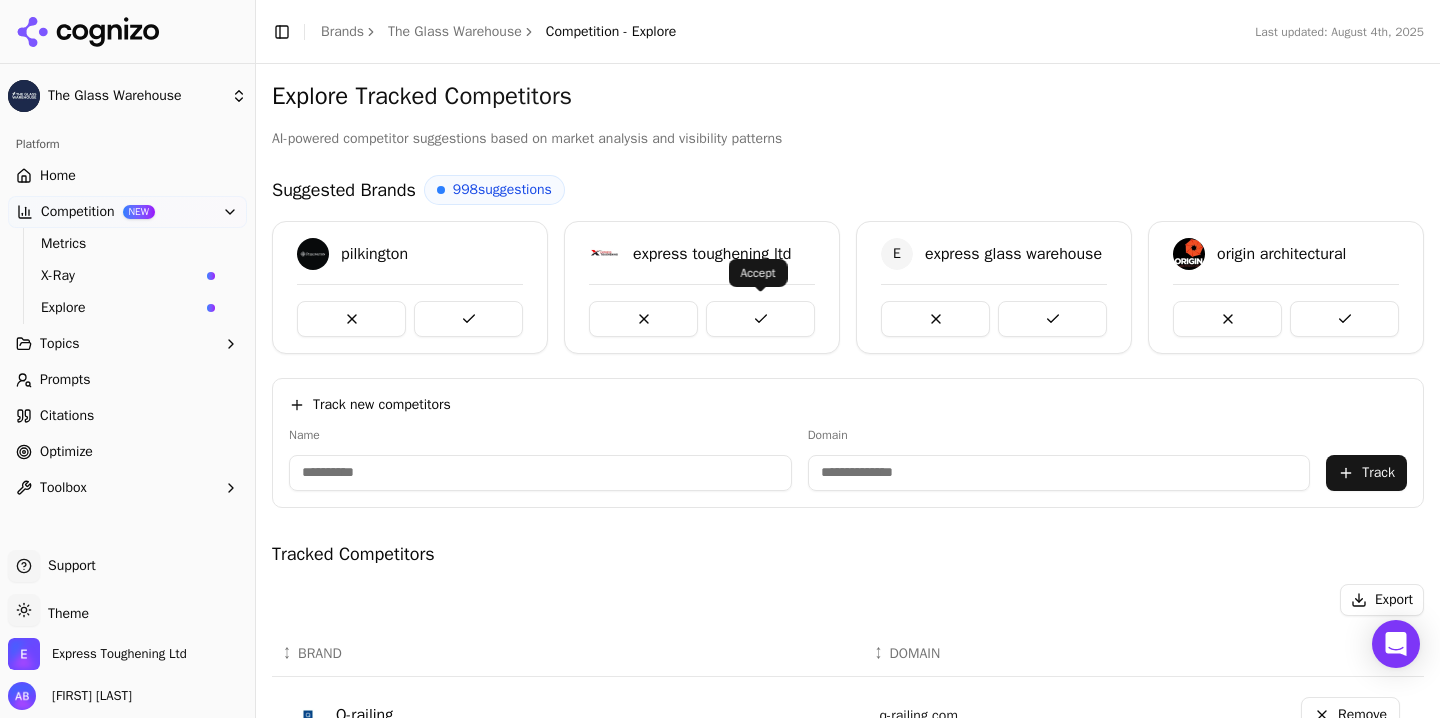 click at bounding box center [760, 319] 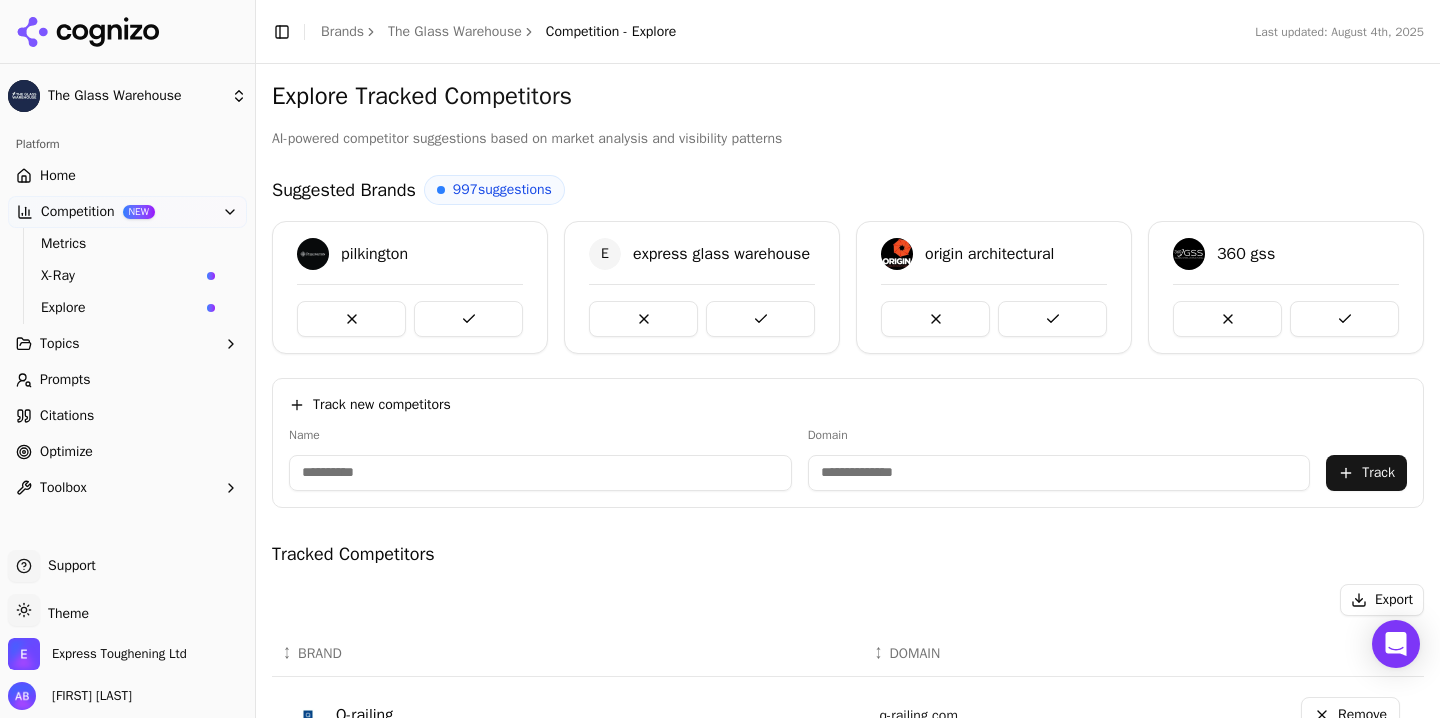 click at bounding box center [760, 319] 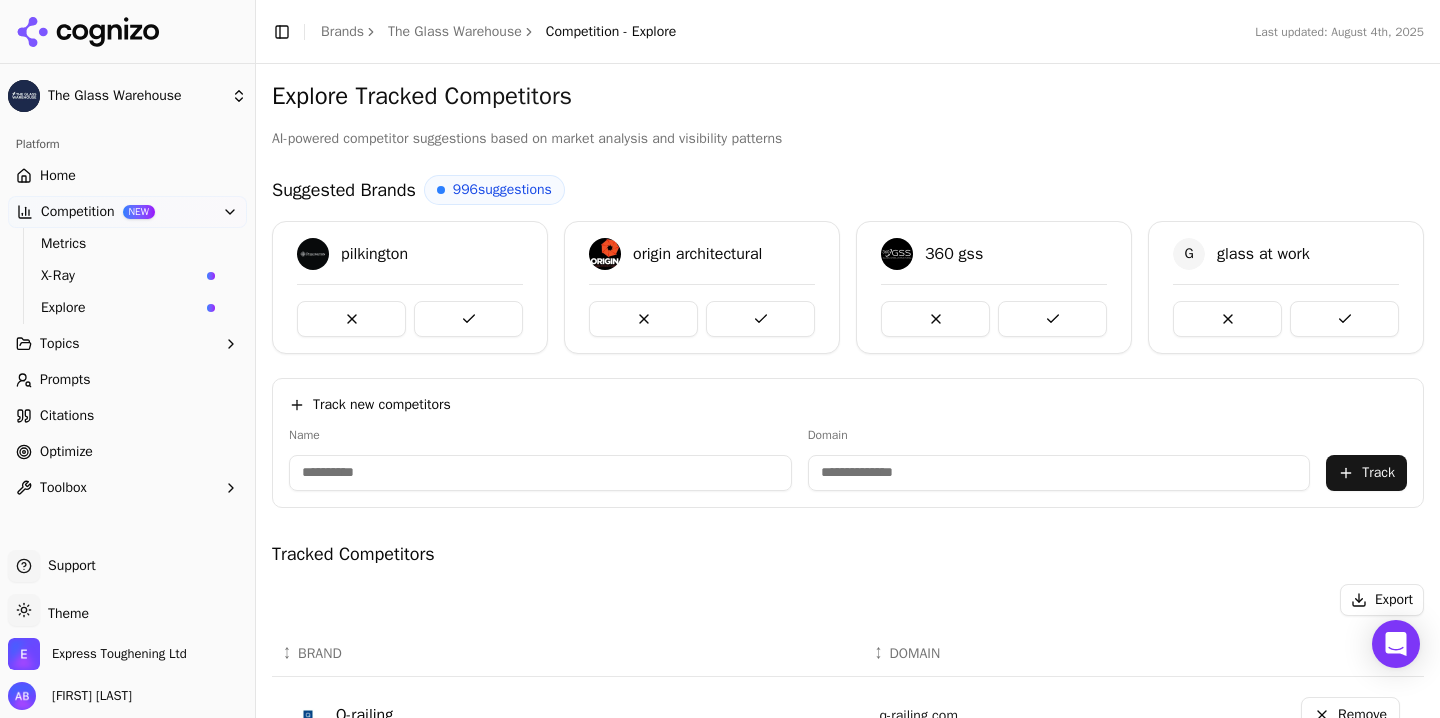 click on "X-Ray" at bounding box center [120, 276] 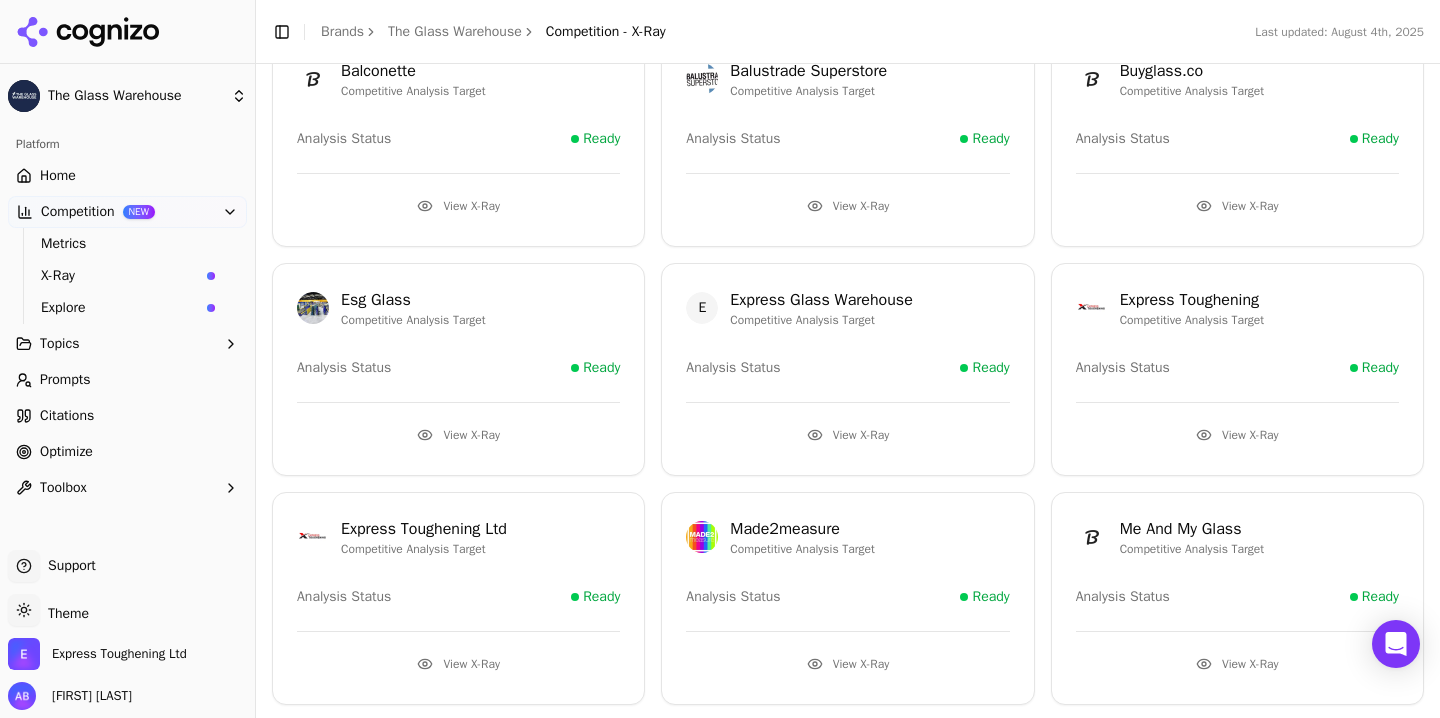 scroll, scrollTop: 0, scrollLeft: 0, axis: both 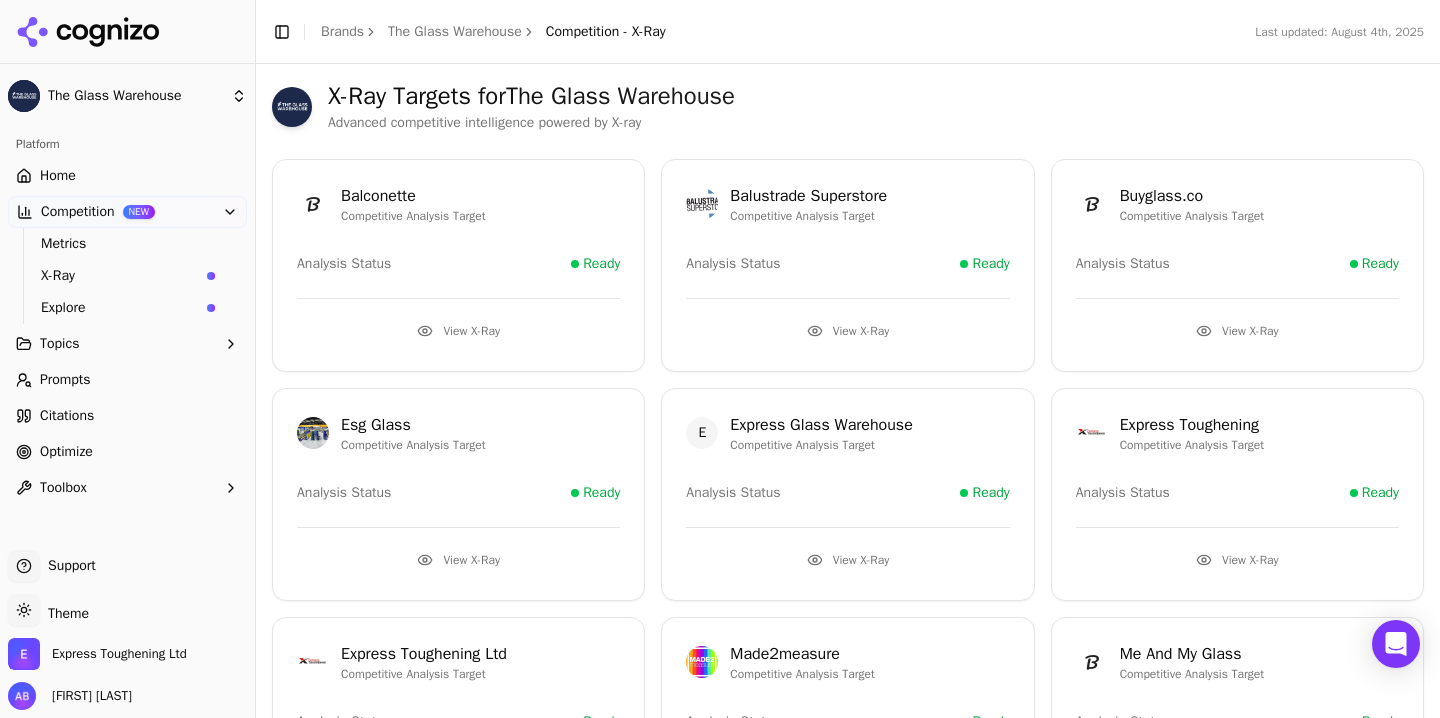 click on "View X-Ray" at bounding box center (1237, 560) 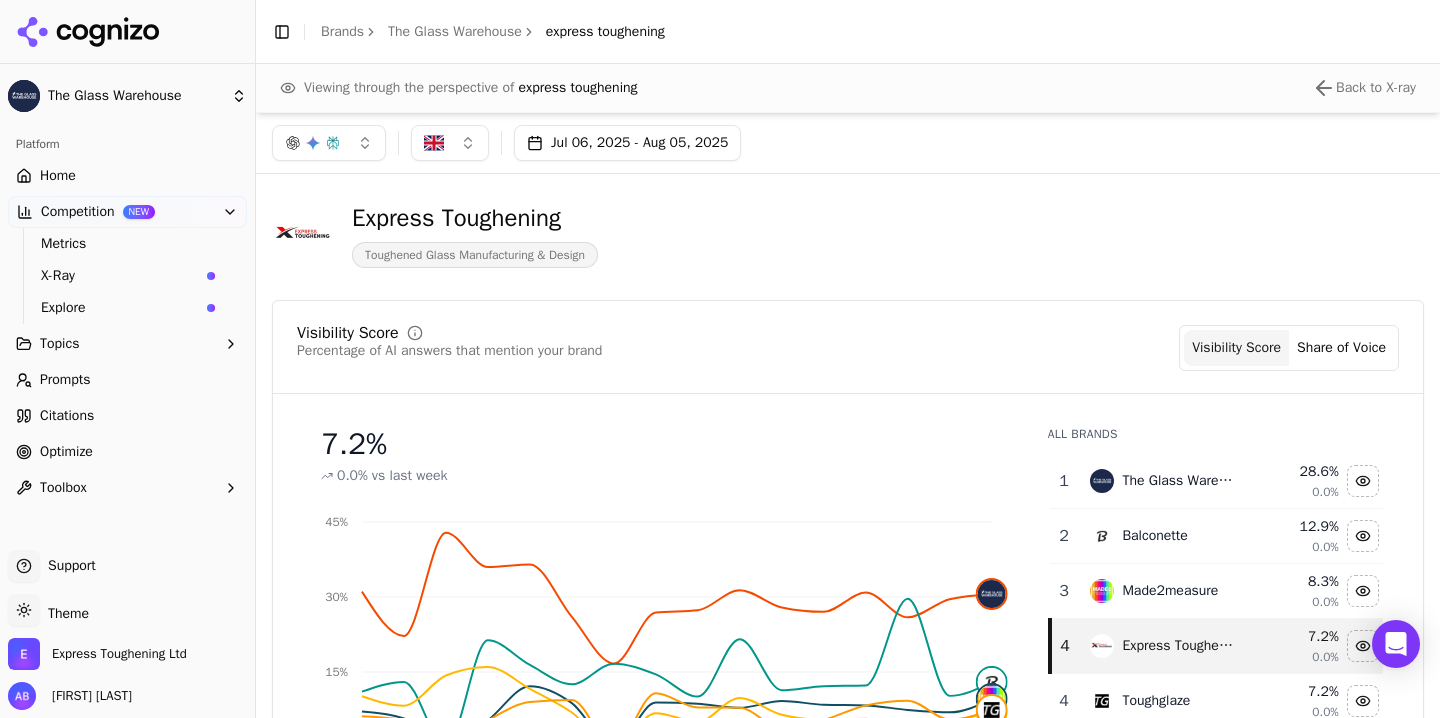 scroll, scrollTop: 0, scrollLeft: 0, axis: both 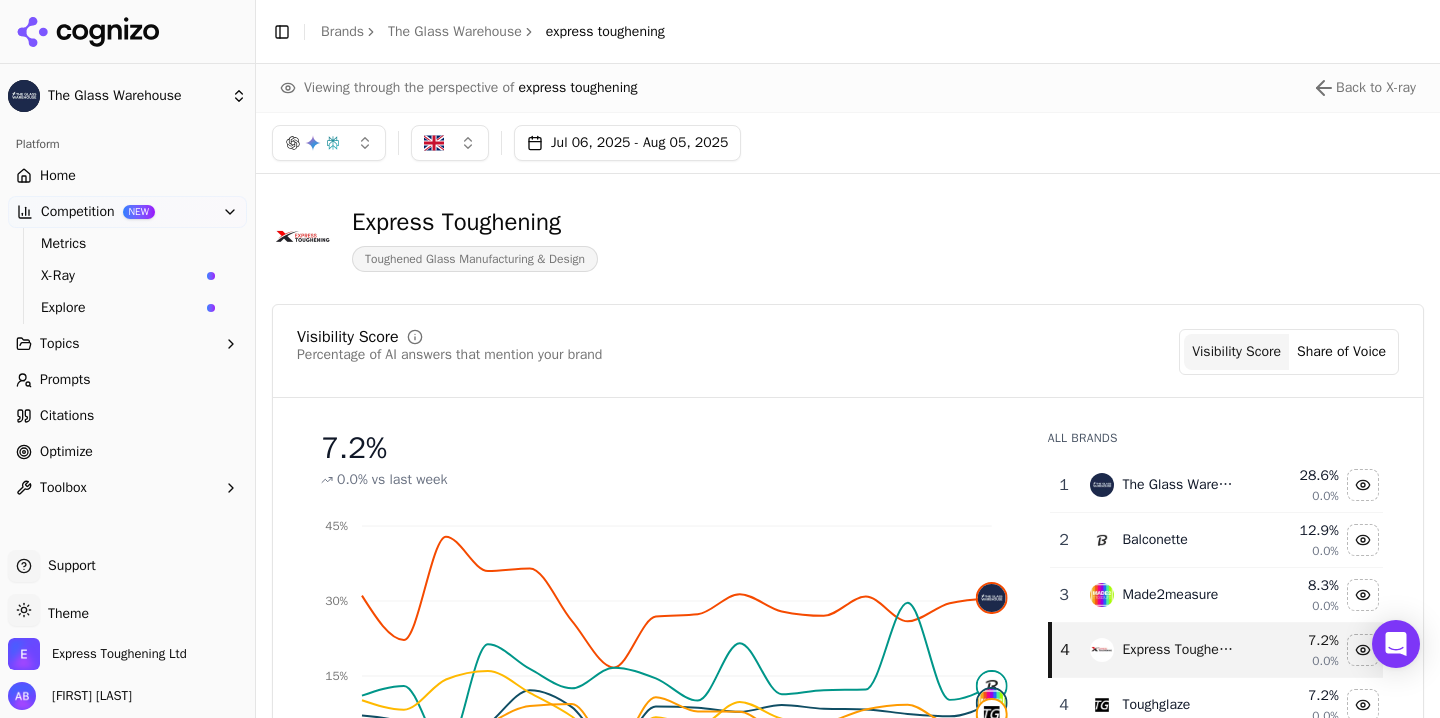 click on "Share of Voice" at bounding box center (1341, 352) 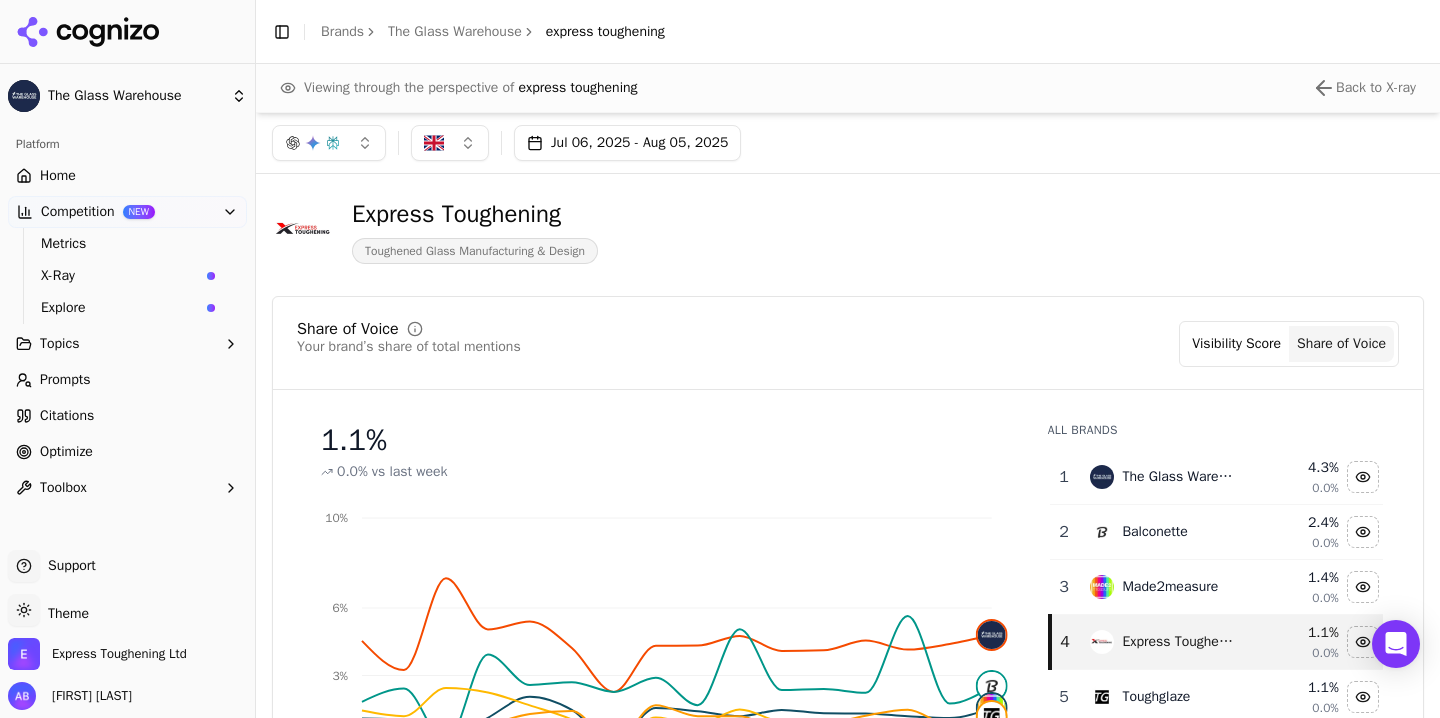 scroll, scrollTop: 0, scrollLeft: 0, axis: both 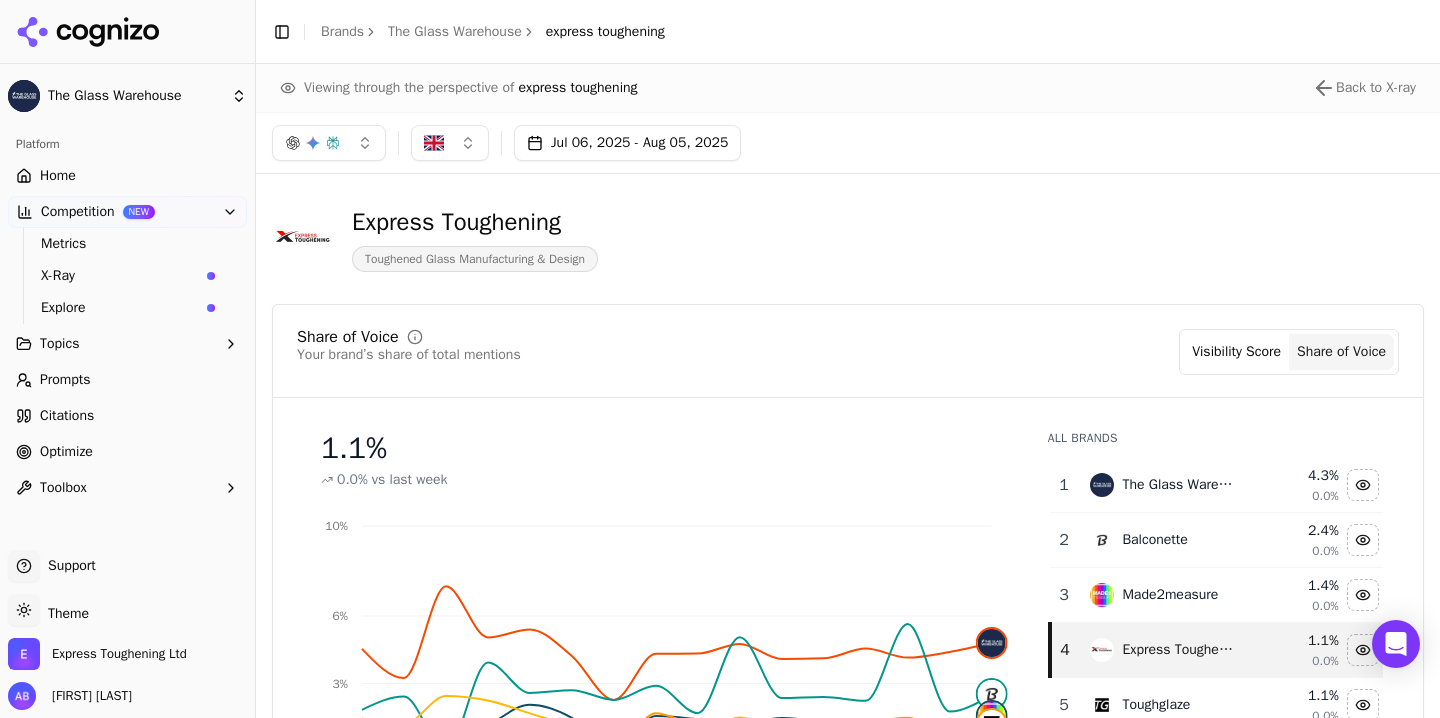 click on "Prompts" at bounding box center (65, 380) 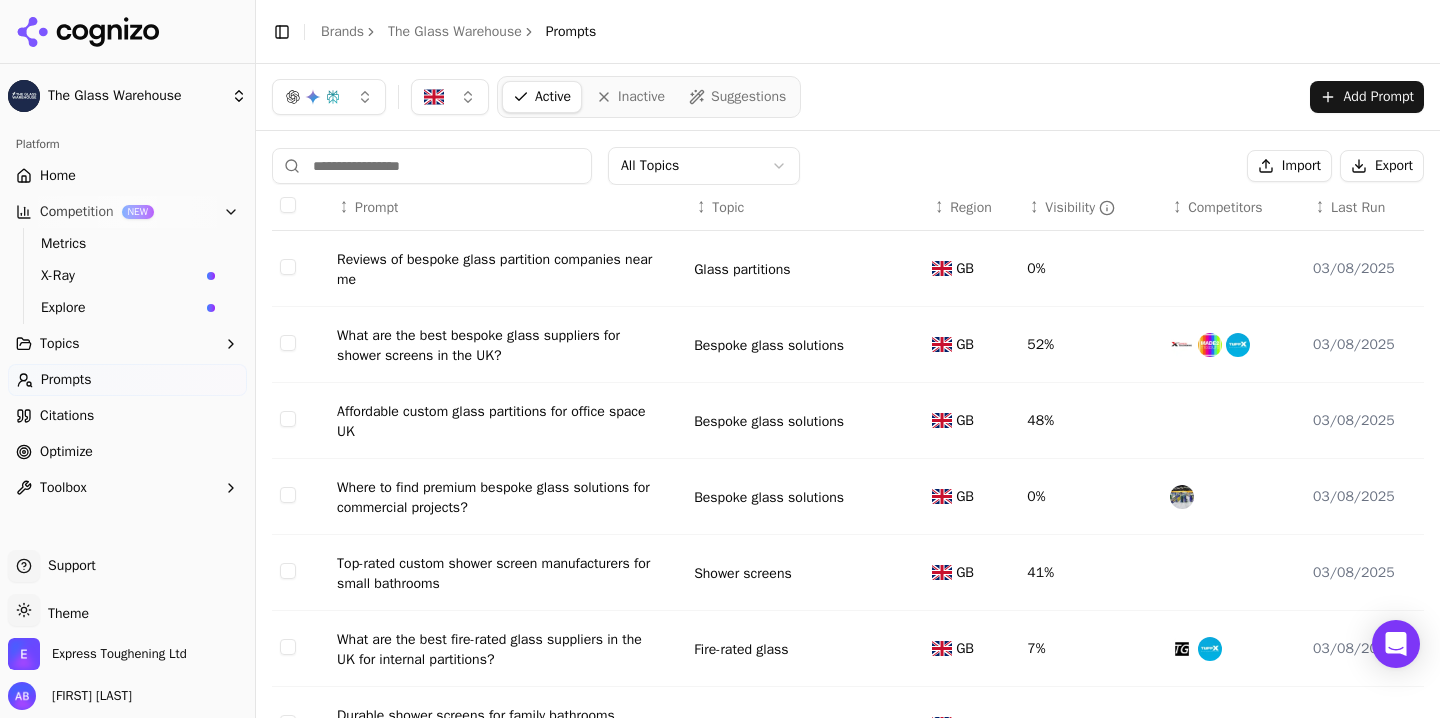 click on "Suggestions" at bounding box center [748, 97] 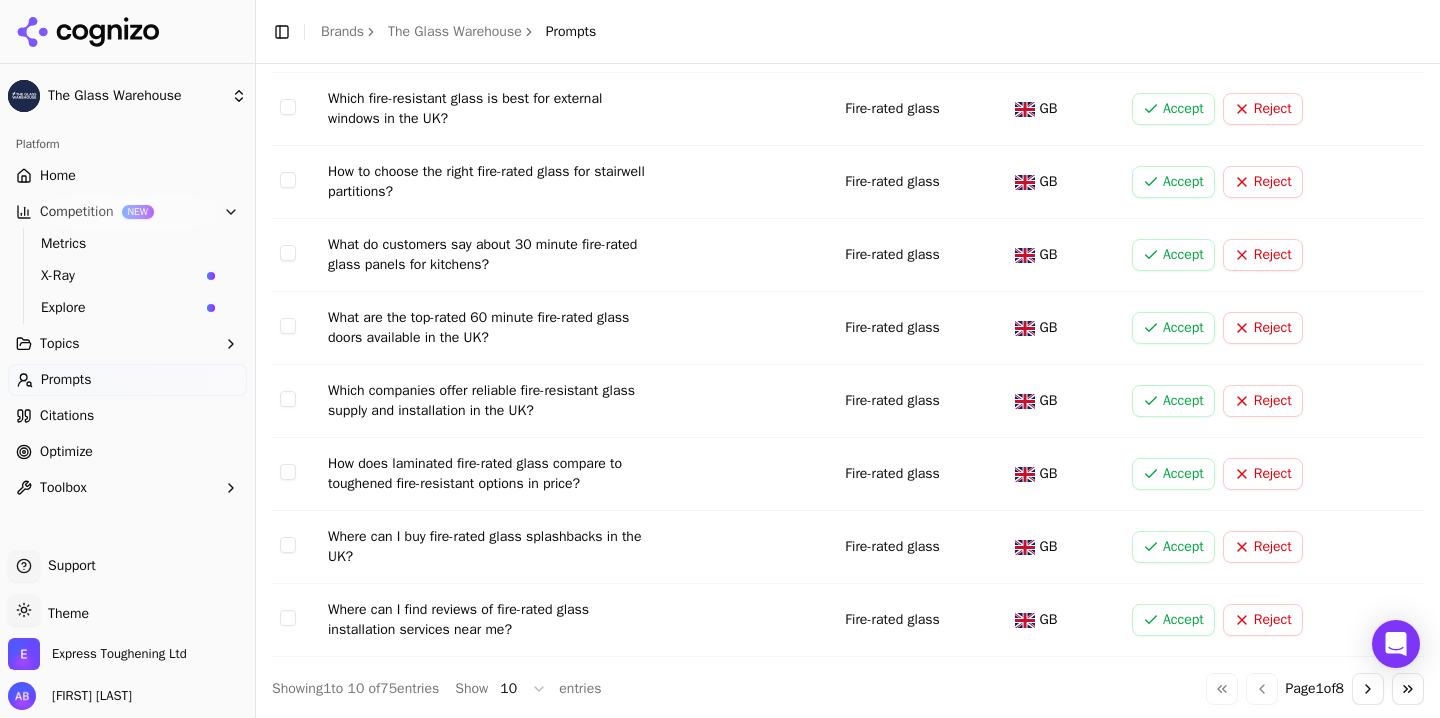 scroll, scrollTop: 306, scrollLeft: 0, axis: vertical 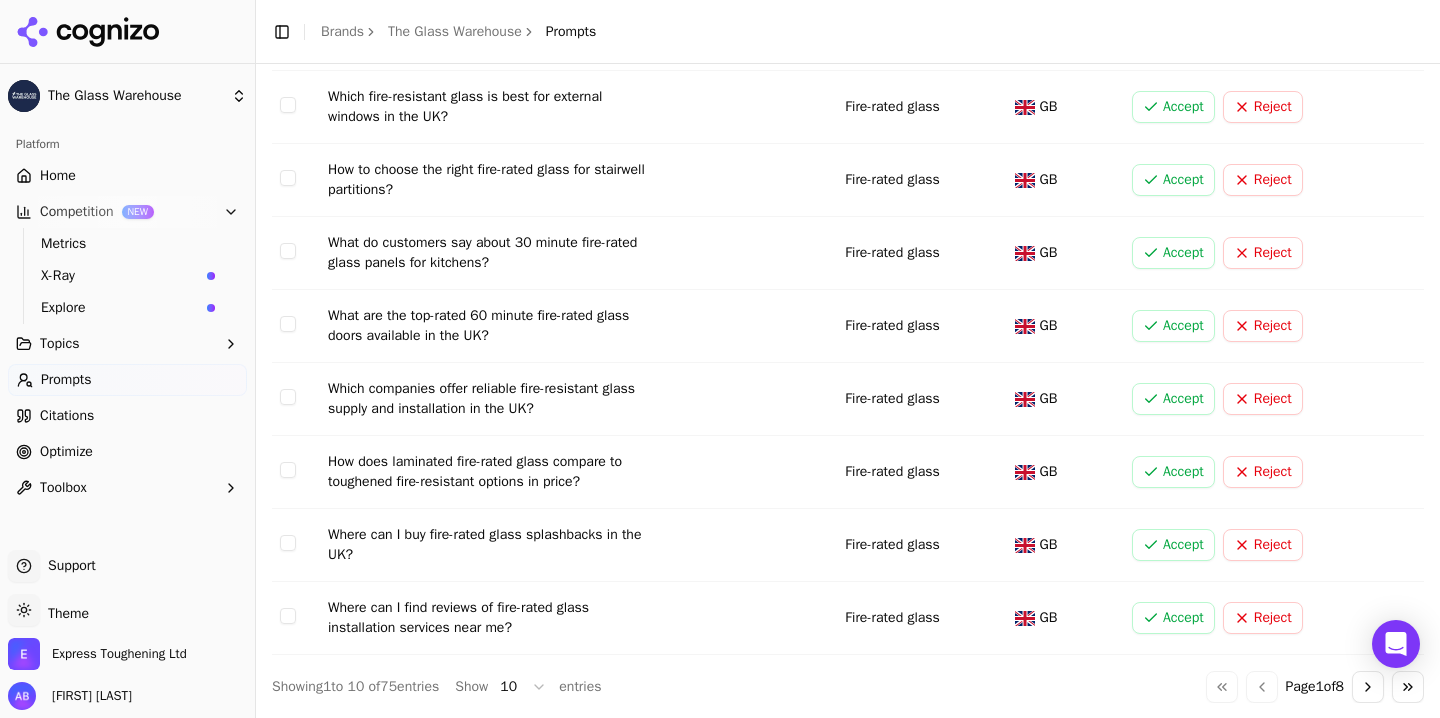 click on "Go to next page" at bounding box center [1368, 687] 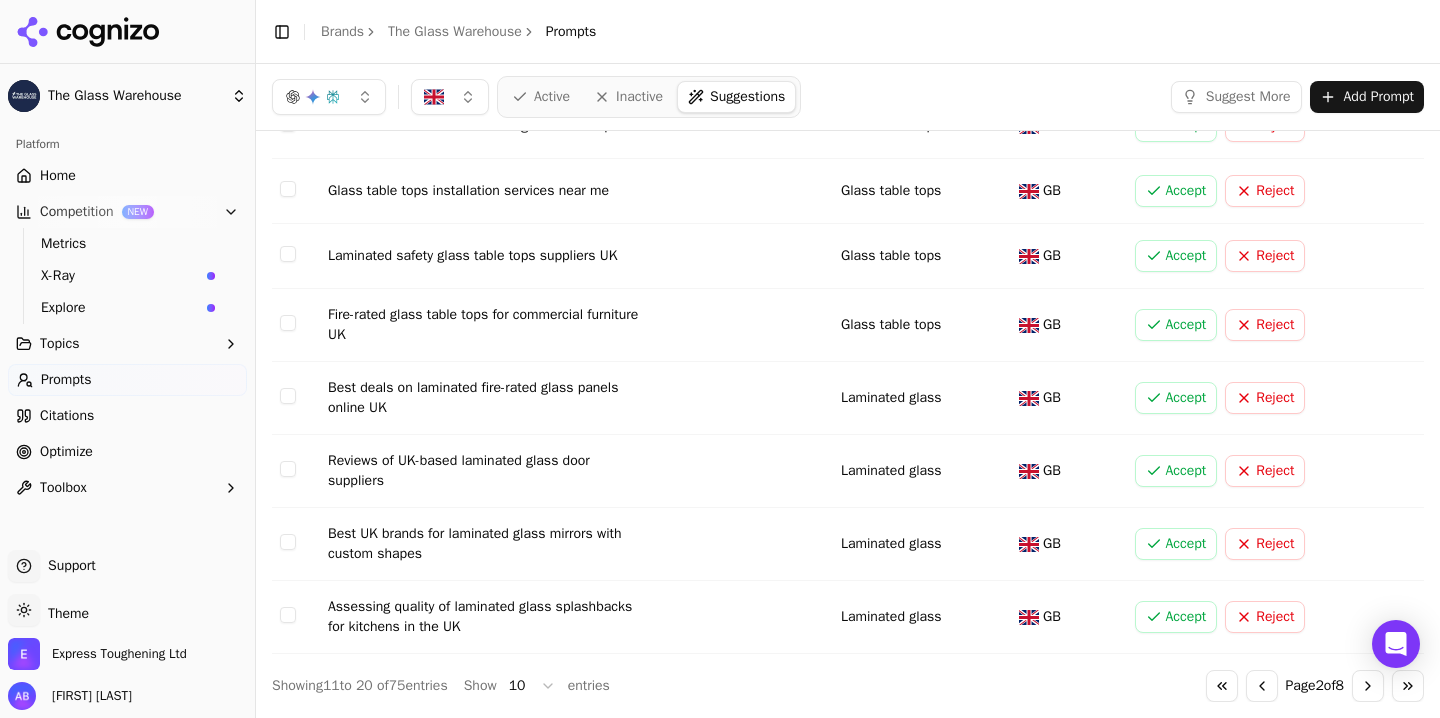 click on "Go to next page" at bounding box center (1368, 686) 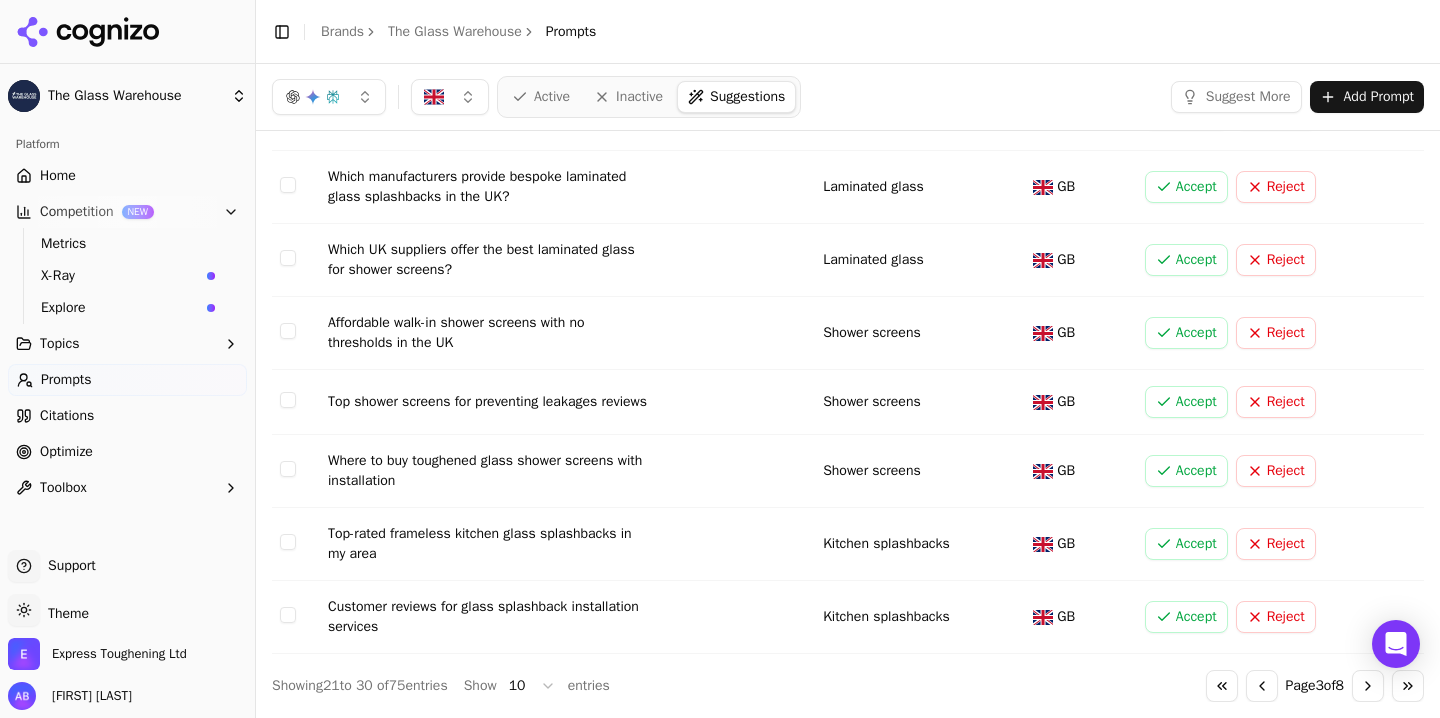 scroll, scrollTop: 0, scrollLeft: 0, axis: both 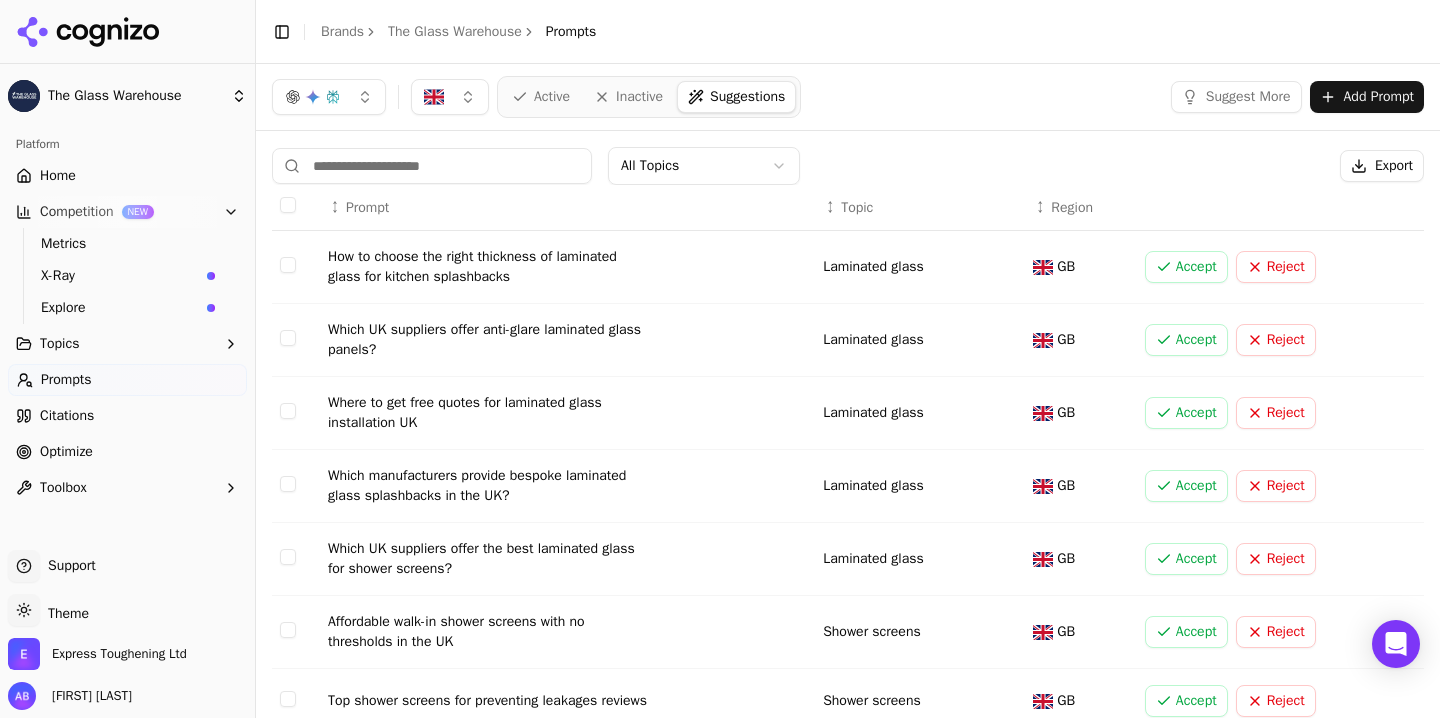 click on "How to choose the right thickness of laminated glass for kitchen splashbacks" at bounding box center [488, 267] 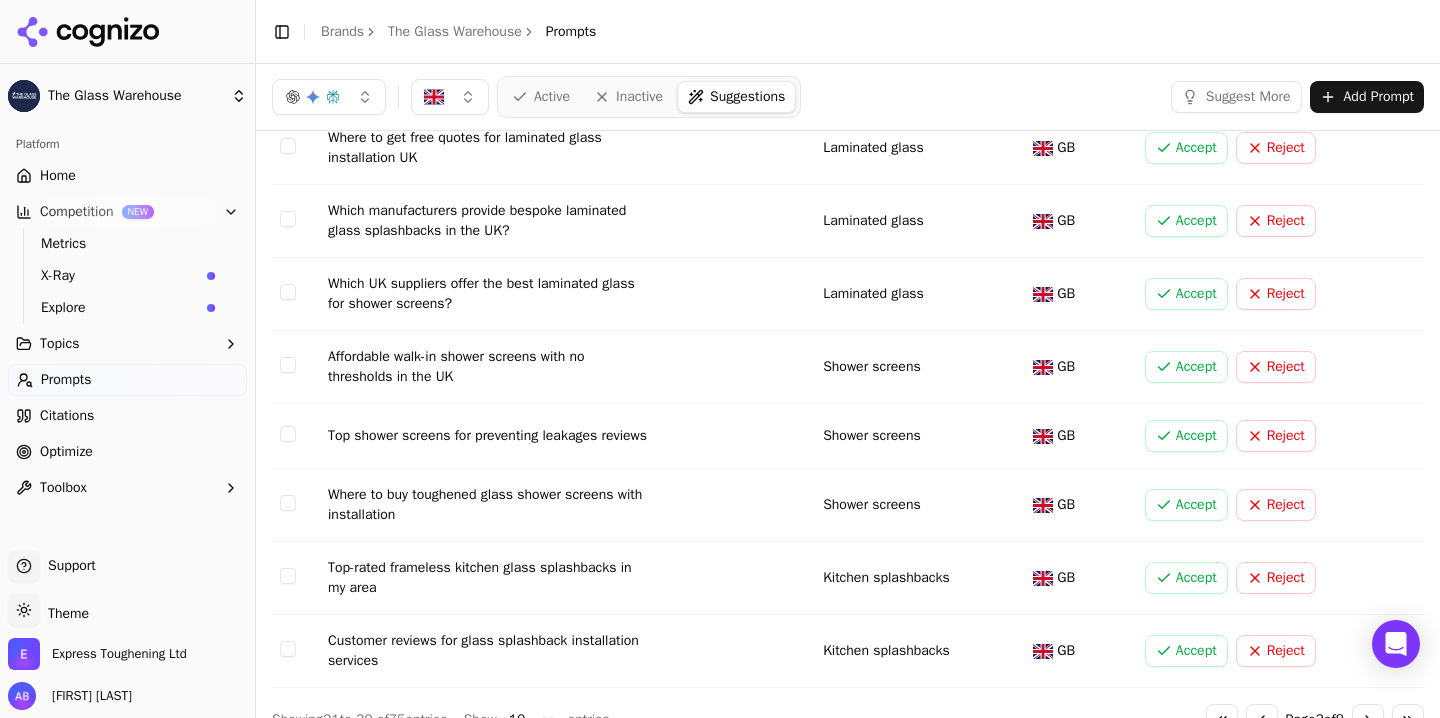 scroll, scrollTop: 306, scrollLeft: 0, axis: vertical 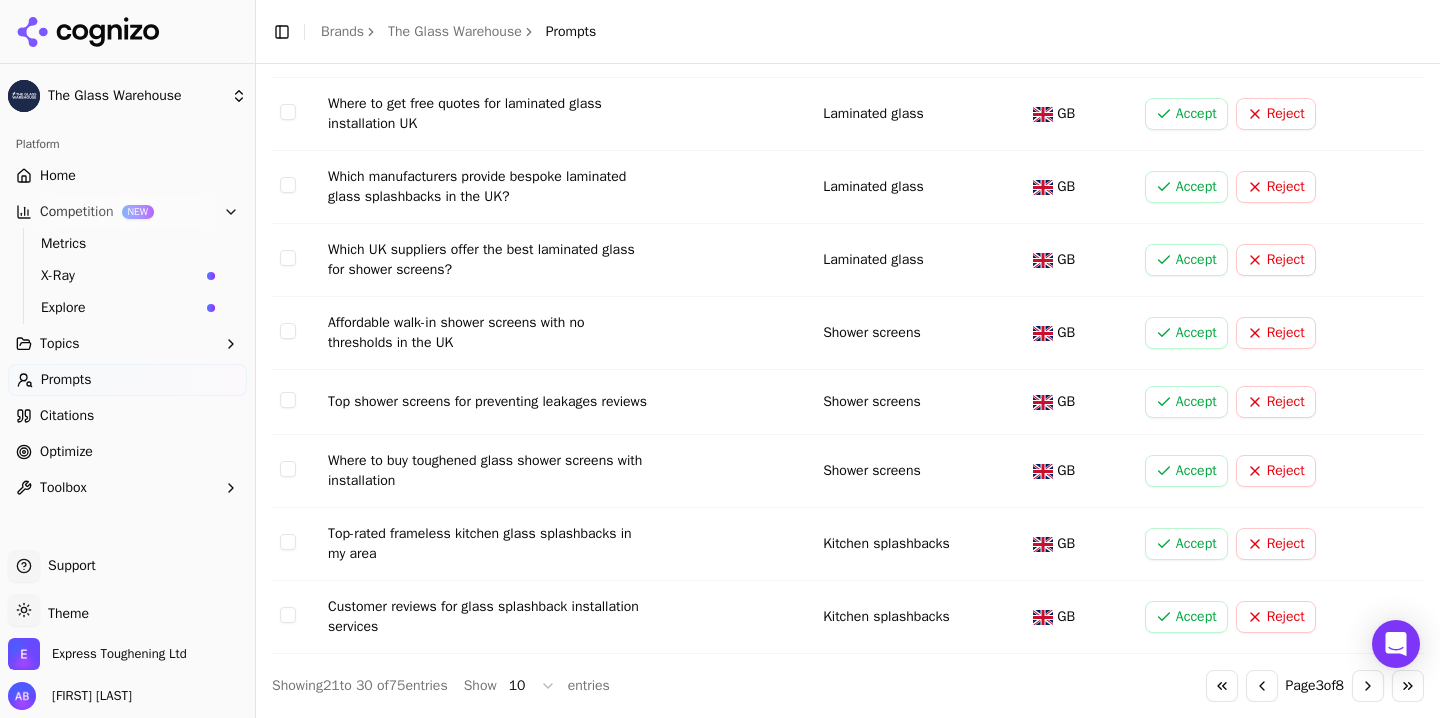 click on "Go to next page" at bounding box center (1368, 686) 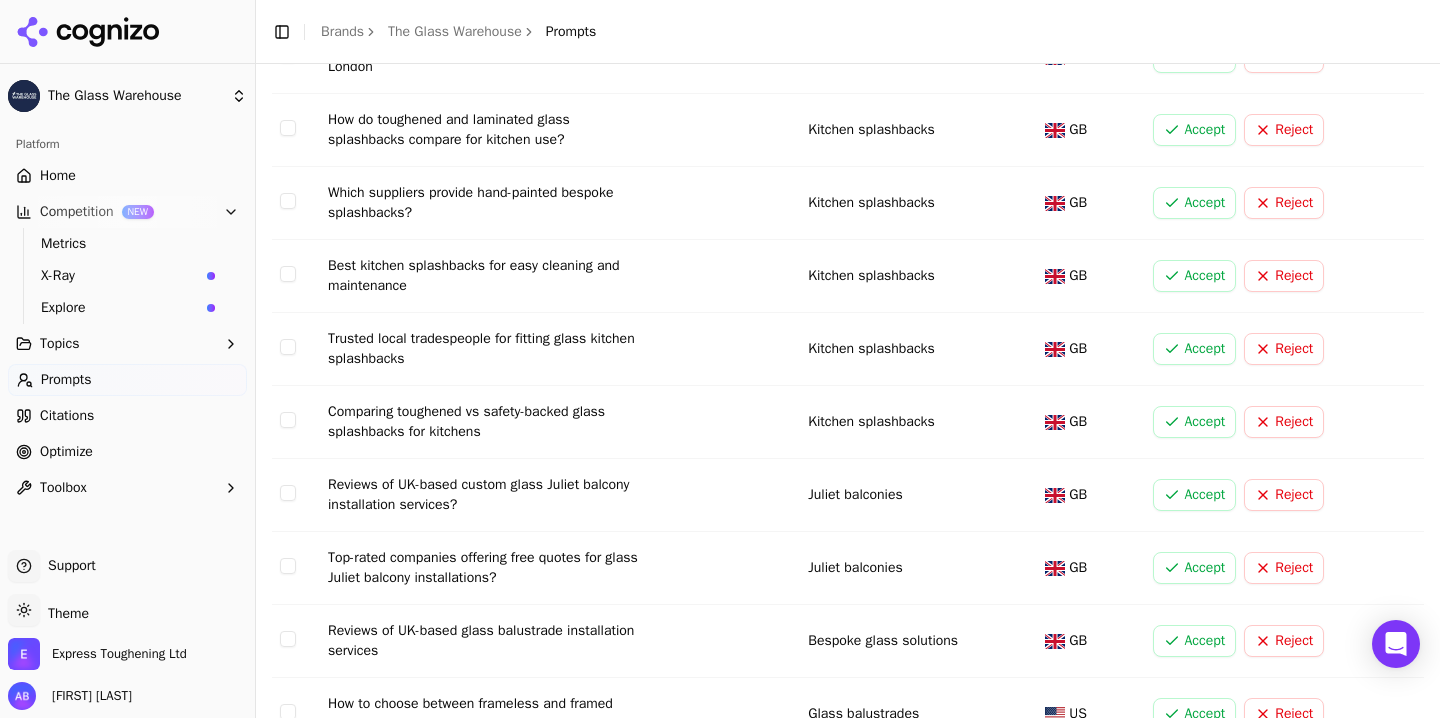 scroll, scrollTop: 306, scrollLeft: 0, axis: vertical 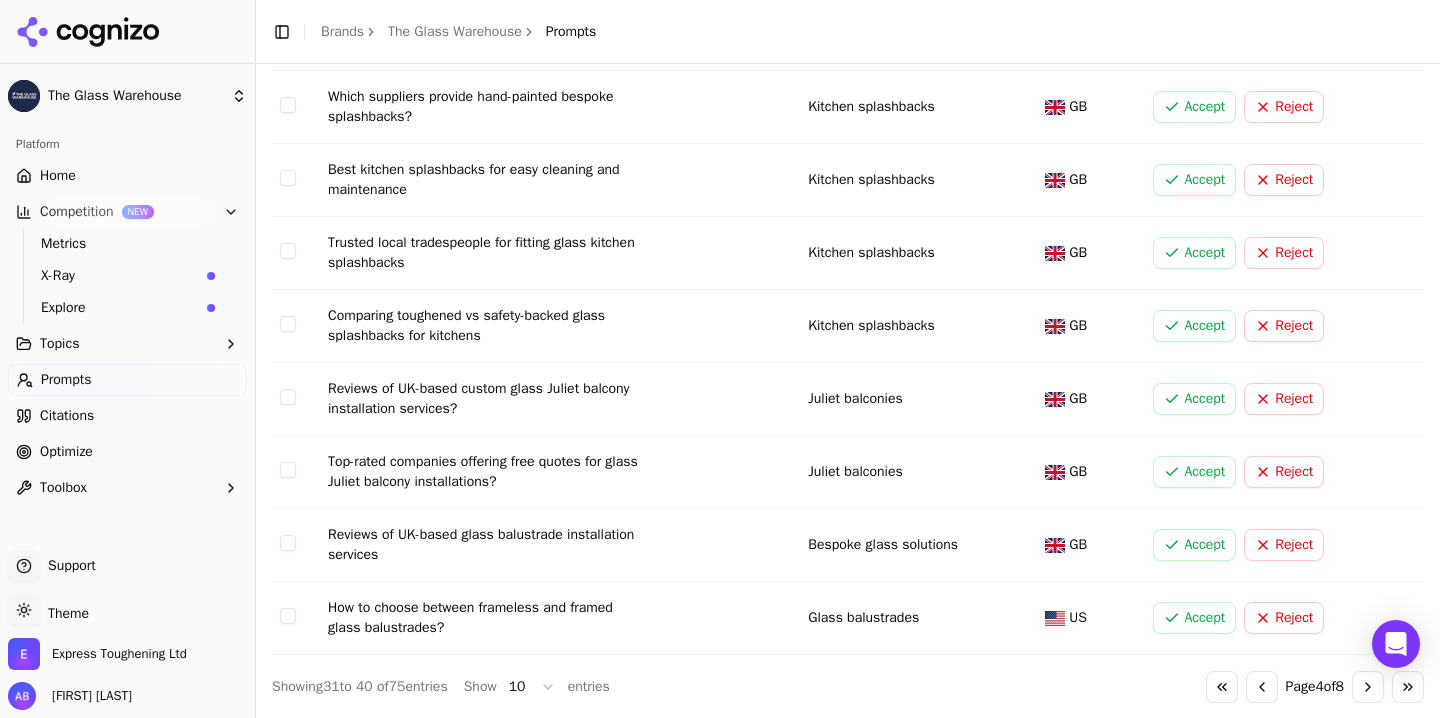 click on "Go to next page" at bounding box center (1368, 687) 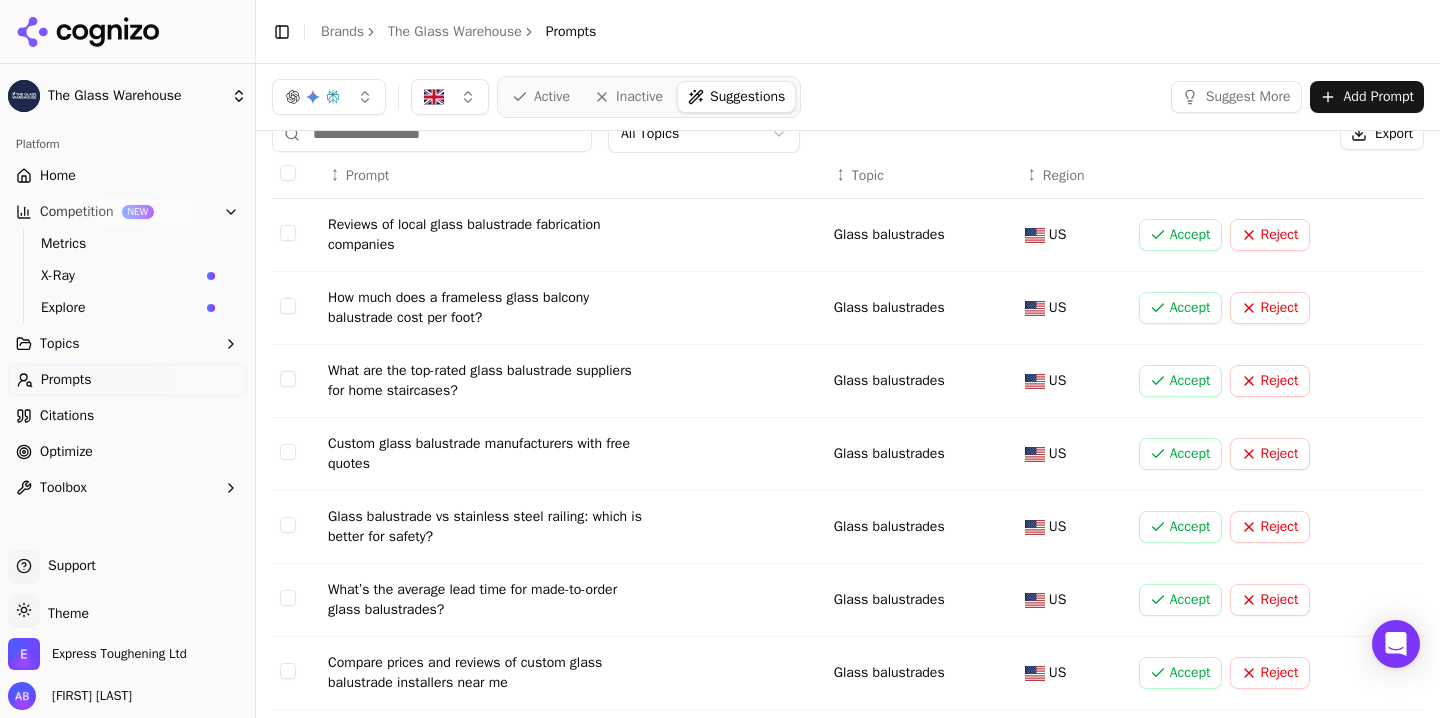 scroll, scrollTop: 0, scrollLeft: 0, axis: both 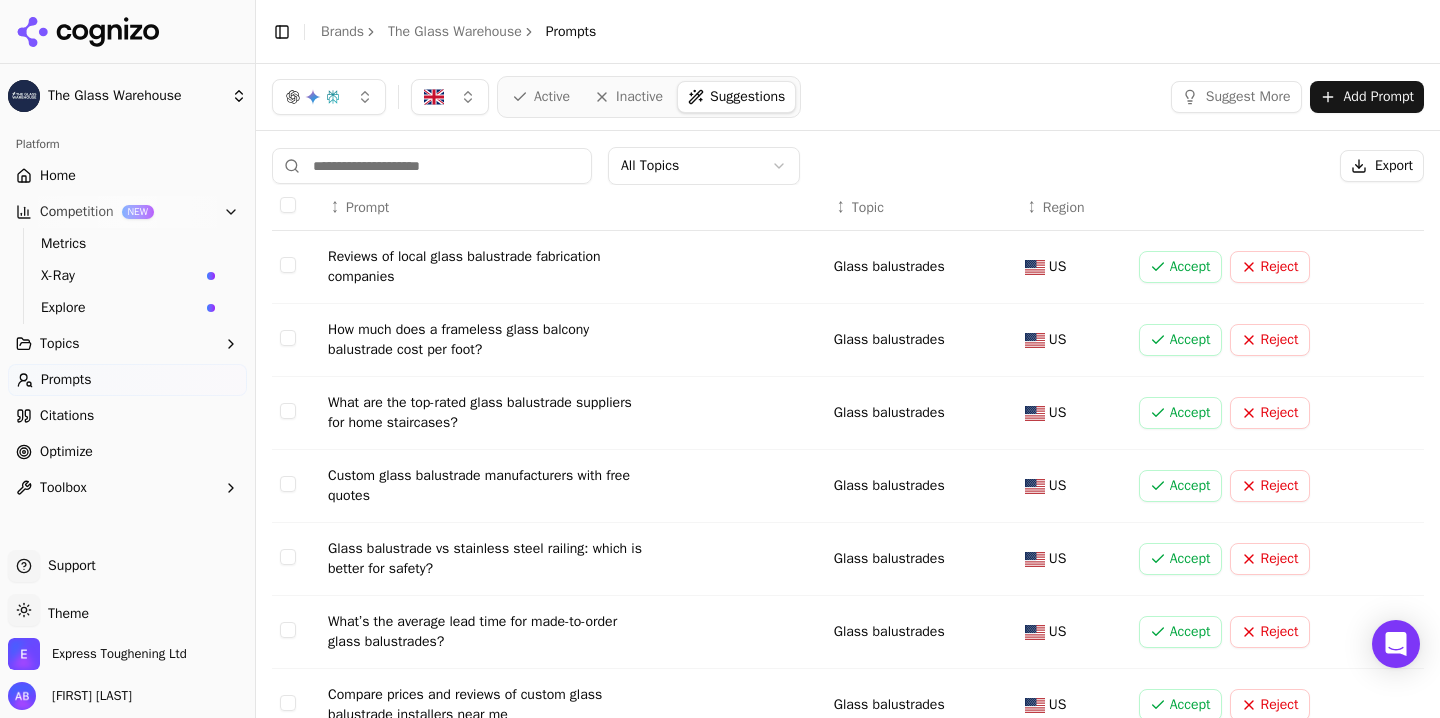 click on "Home" at bounding box center [58, 176] 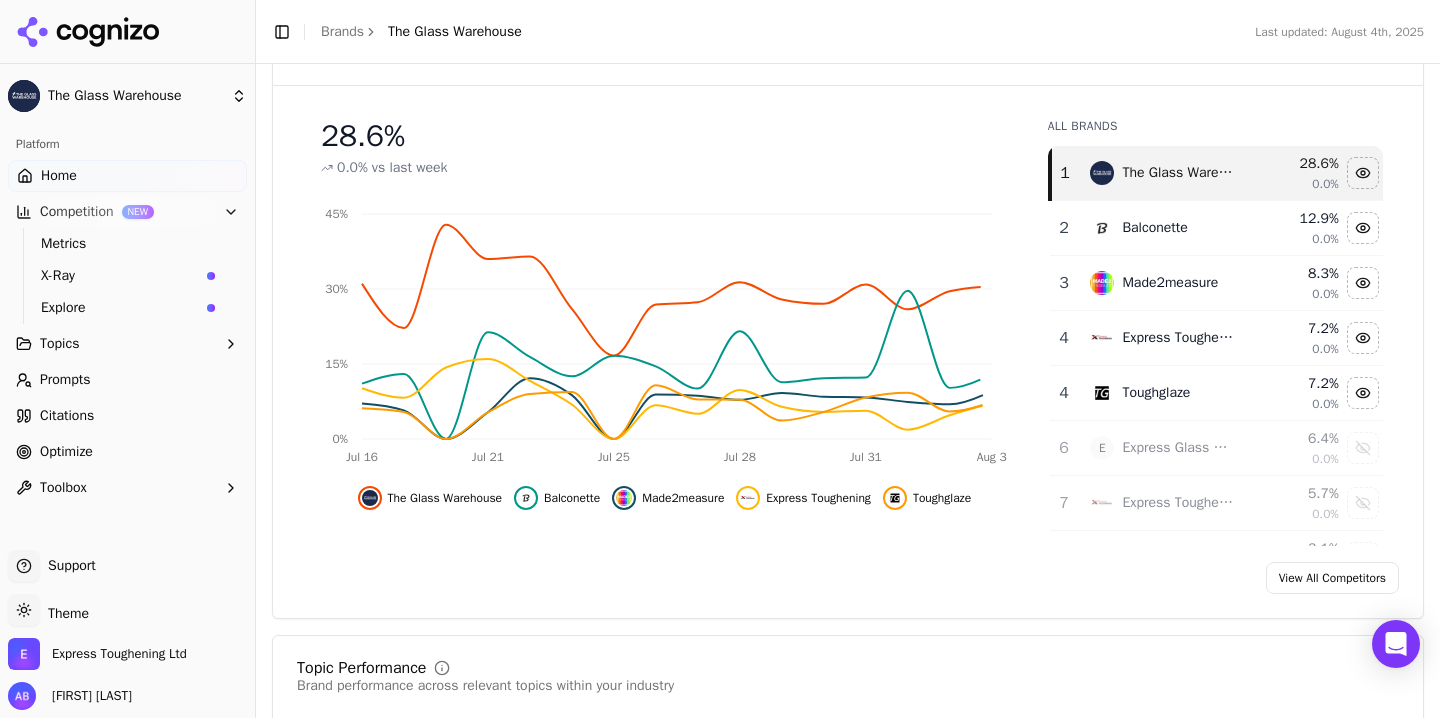 scroll, scrollTop: 273, scrollLeft: 0, axis: vertical 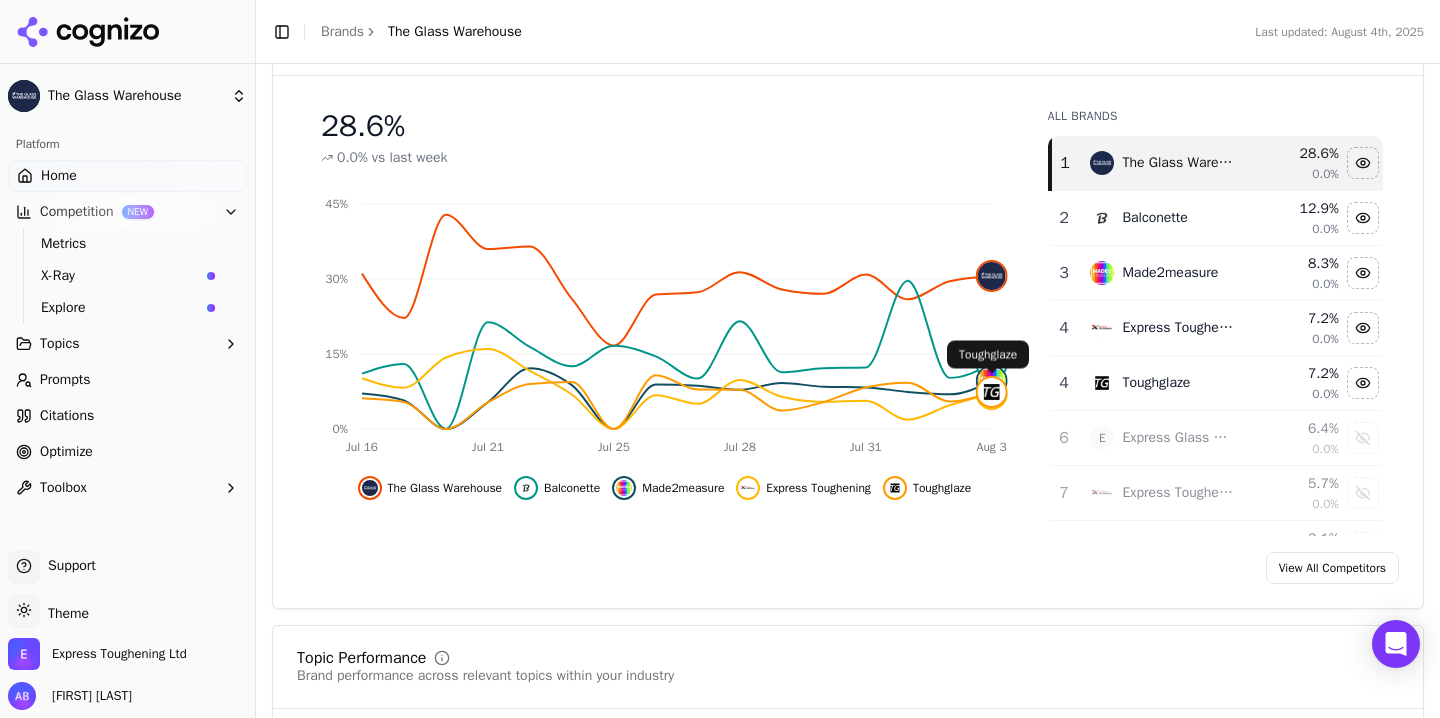 click on "Visibility Score Percentage of AI answers that mention your brand Visibility Score Share of Voice 28.6 % 0.0% vs last week Jul 16 Jul 21 Jul 25 Jul 28 Jul 31 Aug 3 0% 15% 30% 45% The Glass Warehouse Balconette Made2measure Express Toughening Toughglaze All Brands 1 The Glass Warehouse 28.6 % 0.0% 2 Balconette 12.9 % 0.0% 3 Made2measure 8.3 % 0.0% 4 Express Toughening 7.2 % 0.0% 4 Toughglaze 7.2 % 0.0% 6 E Express Glass Warehouse 6.4 % 0.0% 7 Express Toughening Ltd 5.7 % 0.0% 8 Me And My Glass 3.1 % 0.0% 9 Tuffx Glass 2.6 % 0.0% 10 Balustrade Superstore 2.1 % 0.0% 11 Q-railing 1.6 % 0.0% 12 Buyglass.co 1.5 % 0.0% 13 Tough Glaze 1.2 % 0.0% 14 Esg Glass 0.3 % 0.0% View All Competitors" at bounding box center [848, 295] 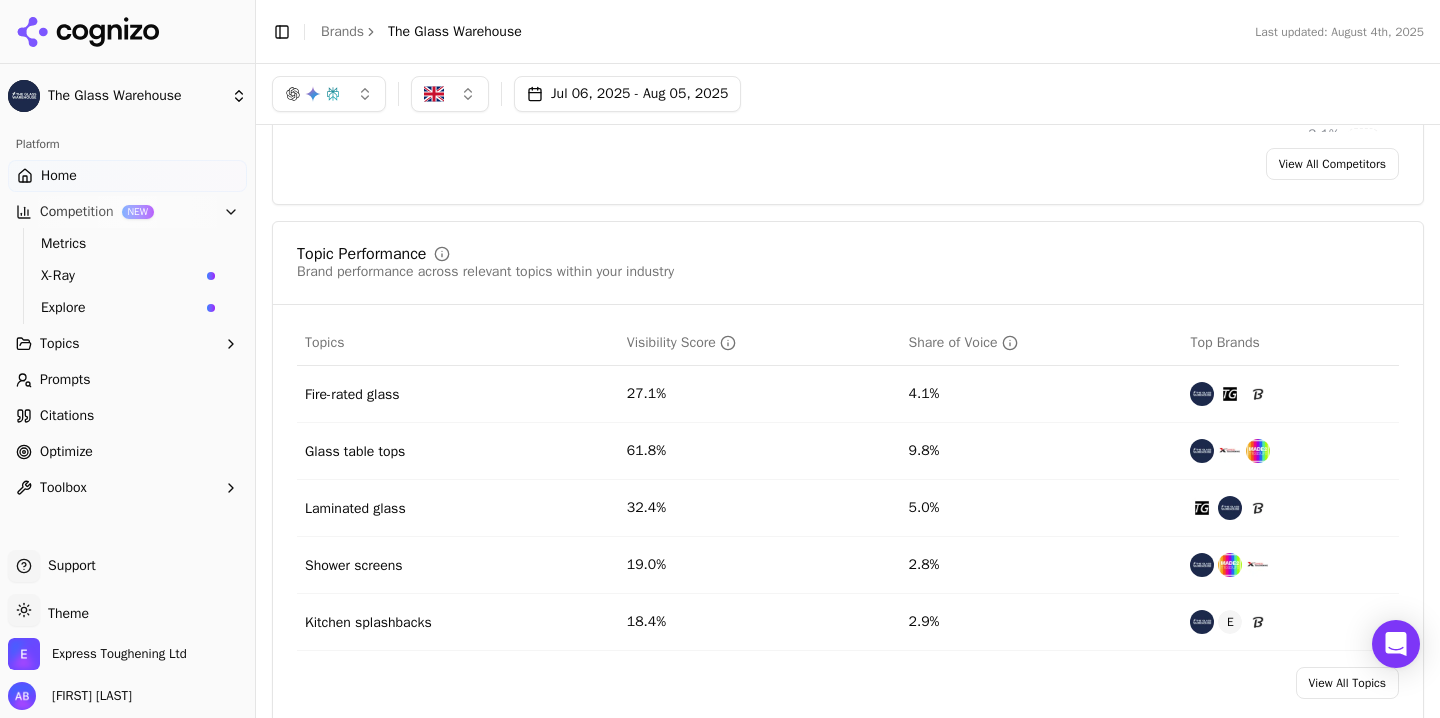 scroll, scrollTop: 678, scrollLeft: 0, axis: vertical 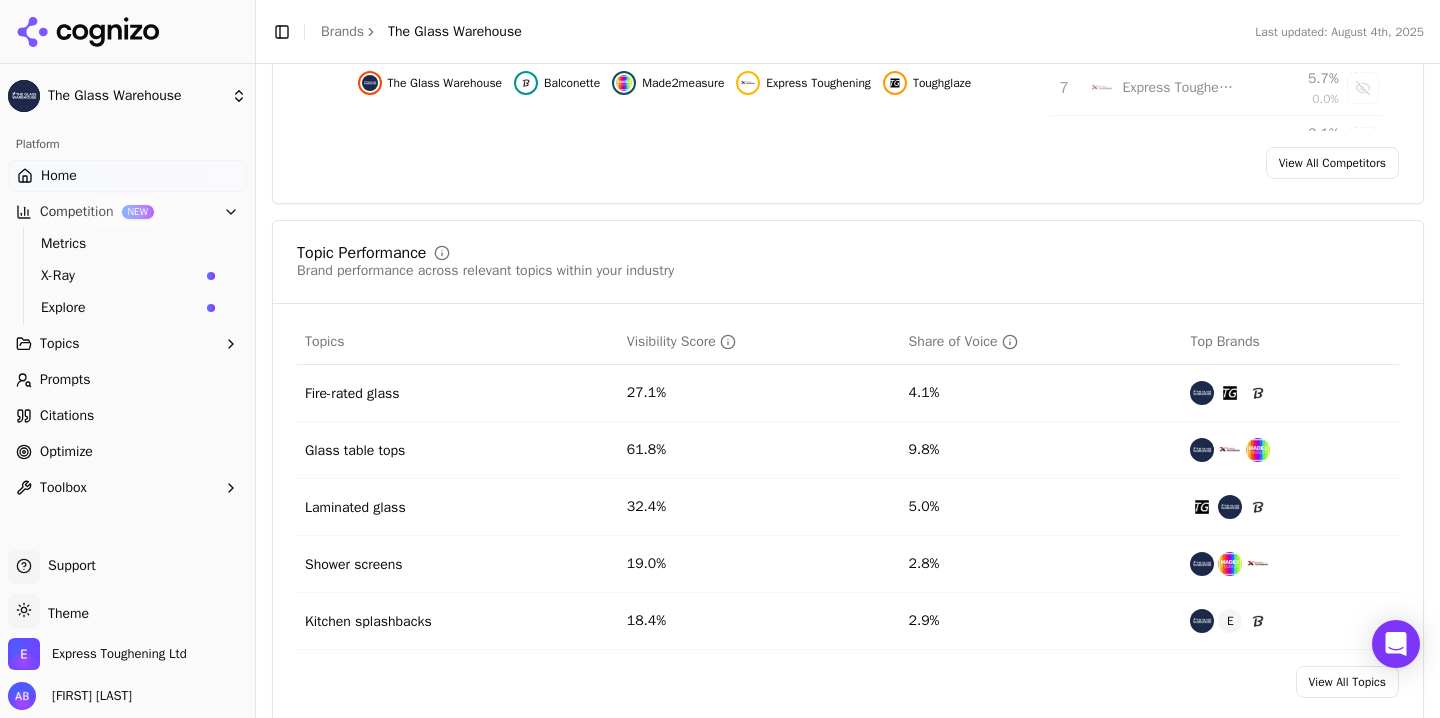 click at bounding box center (1230, 450) 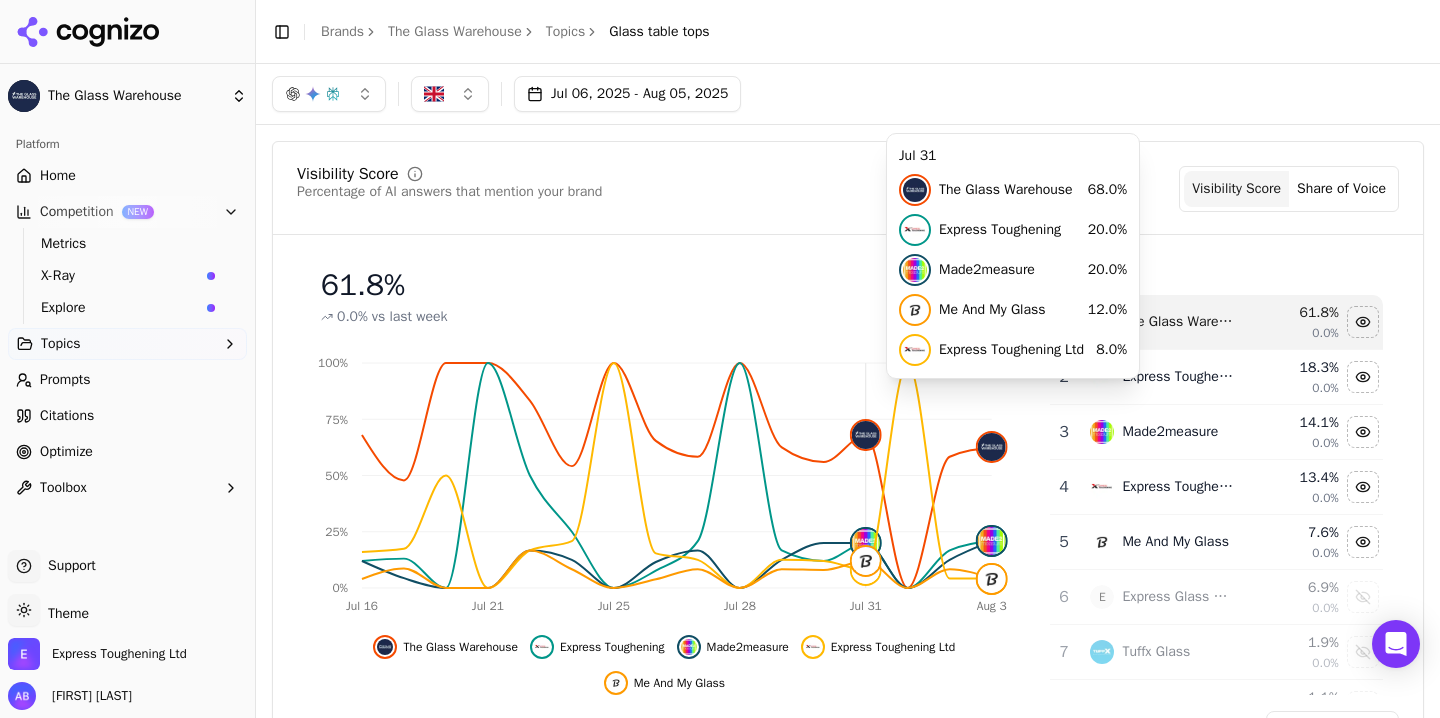 scroll, scrollTop: 1, scrollLeft: 0, axis: vertical 